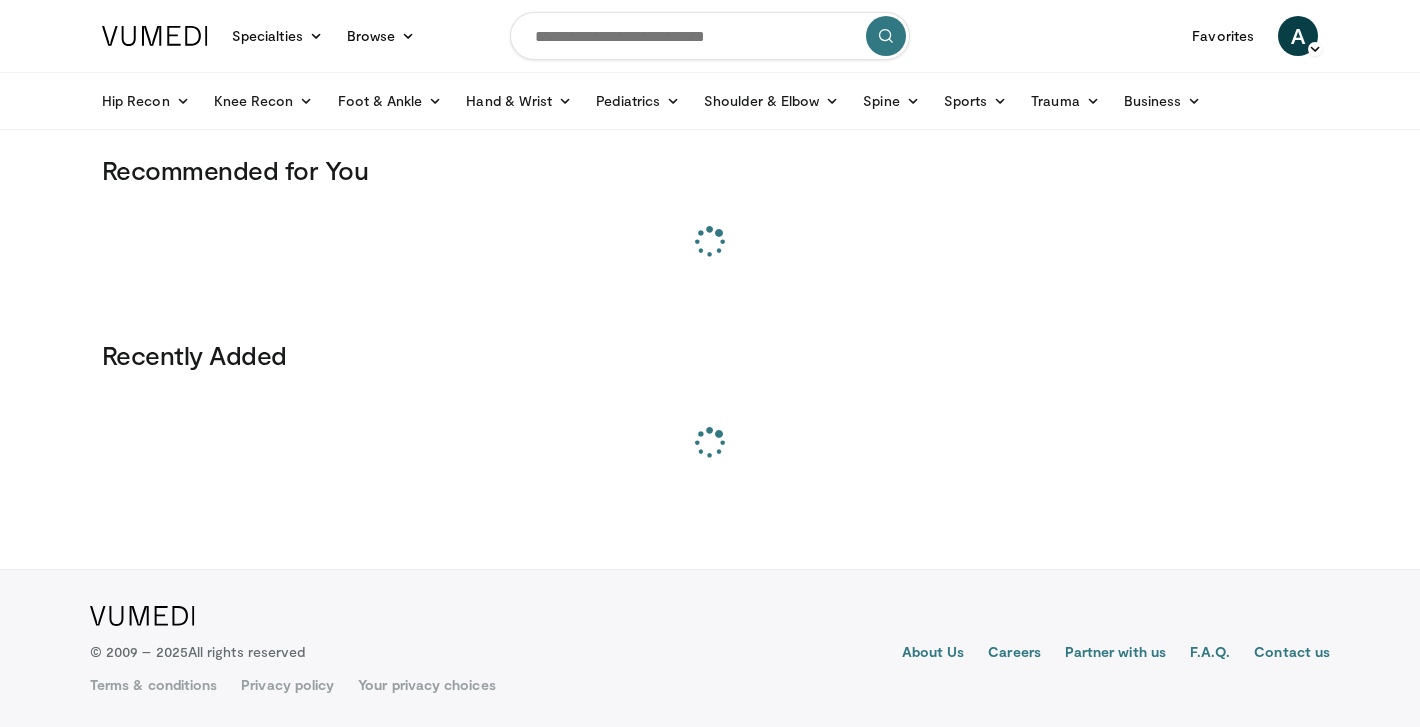 scroll, scrollTop: 0, scrollLeft: 0, axis: both 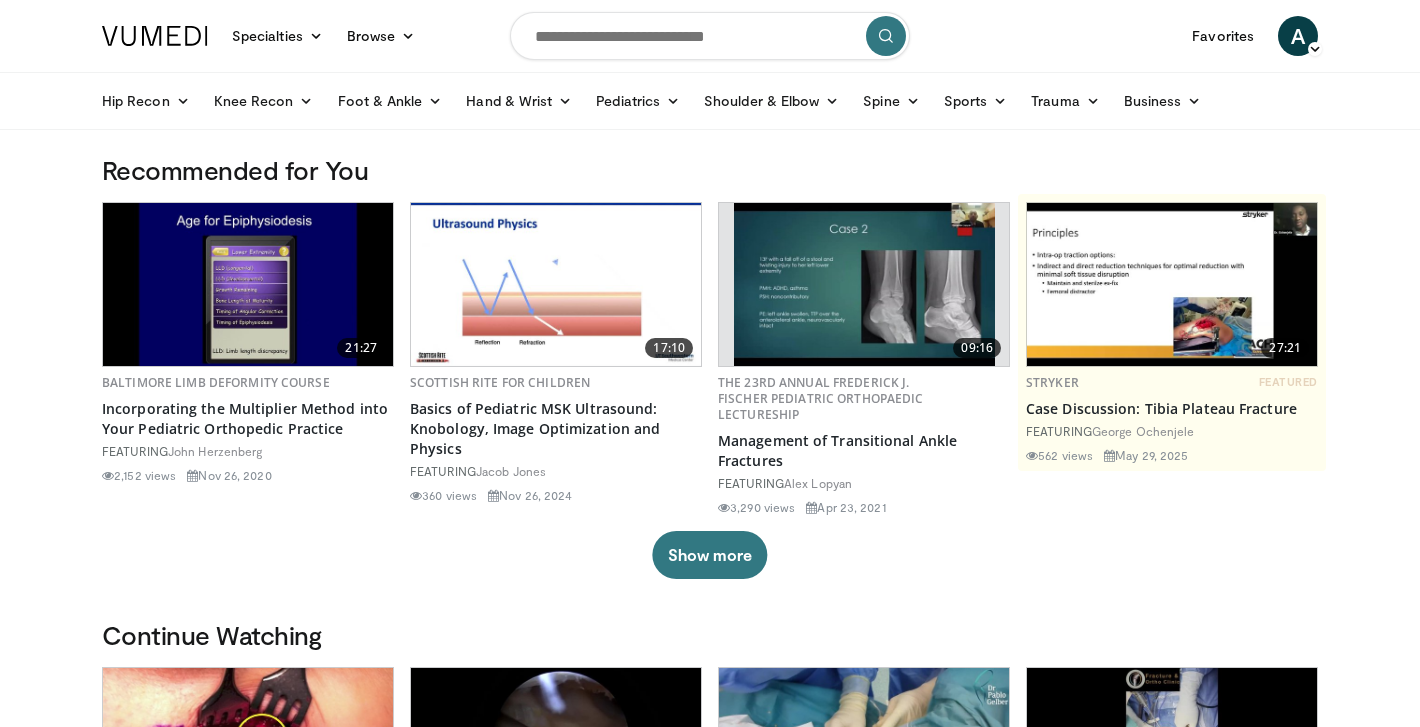 click at bounding box center (710, 36) 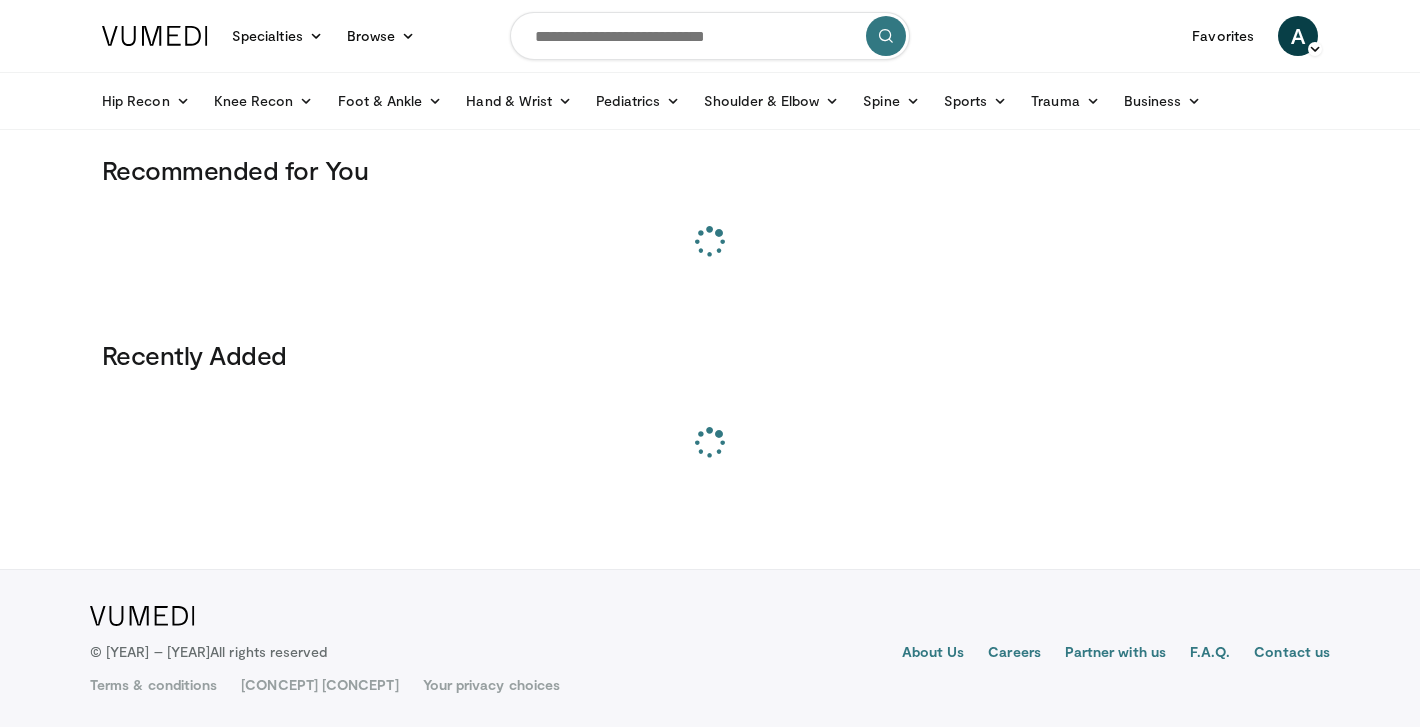 scroll, scrollTop: 0, scrollLeft: 0, axis: both 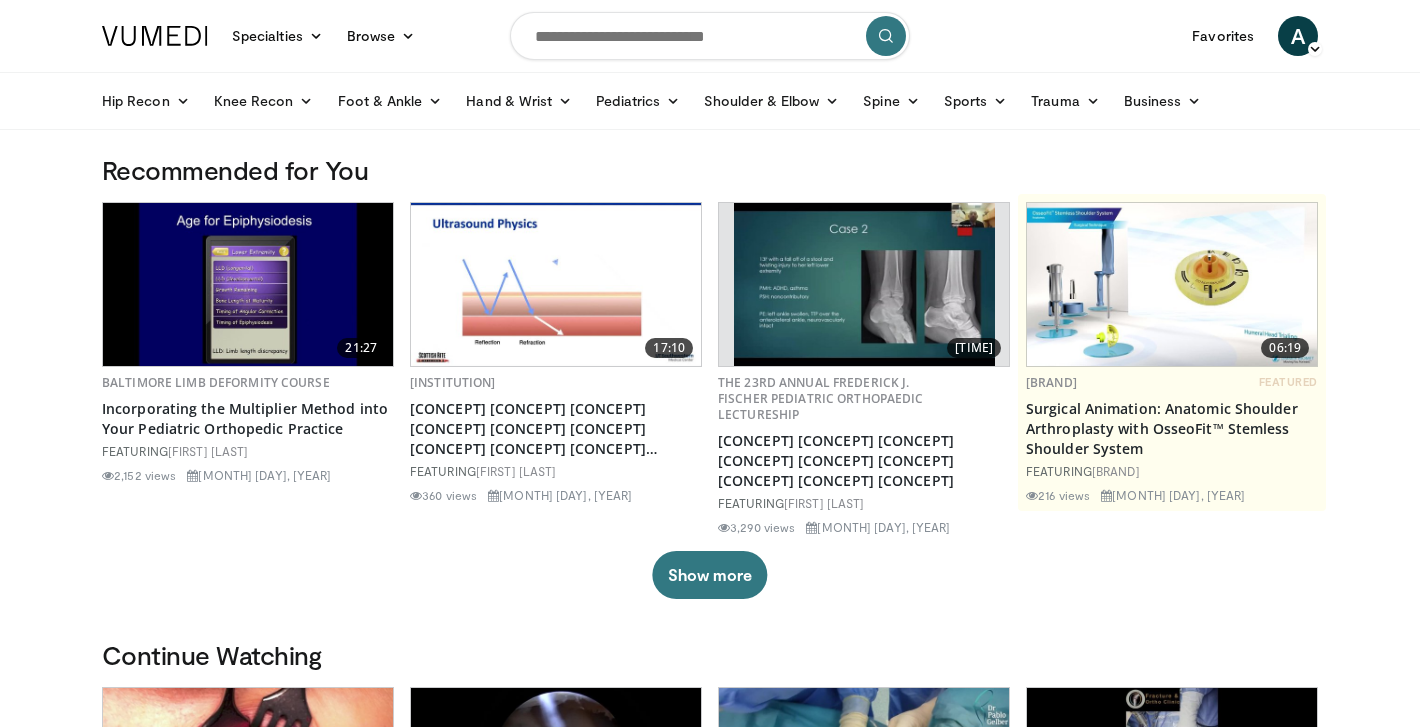 click at bounding box center (710, 36) 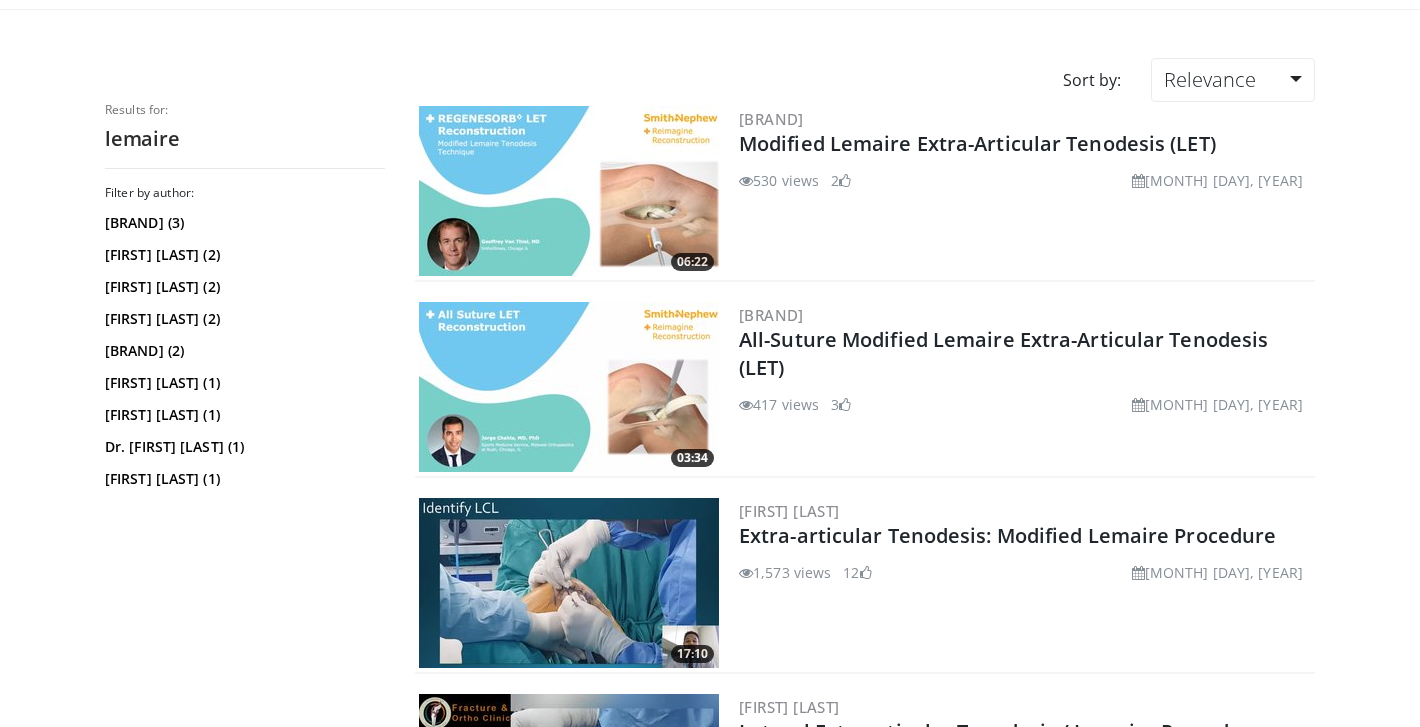 scroll, scrollTop: 122, scrollLeft: 0, axis: vertical 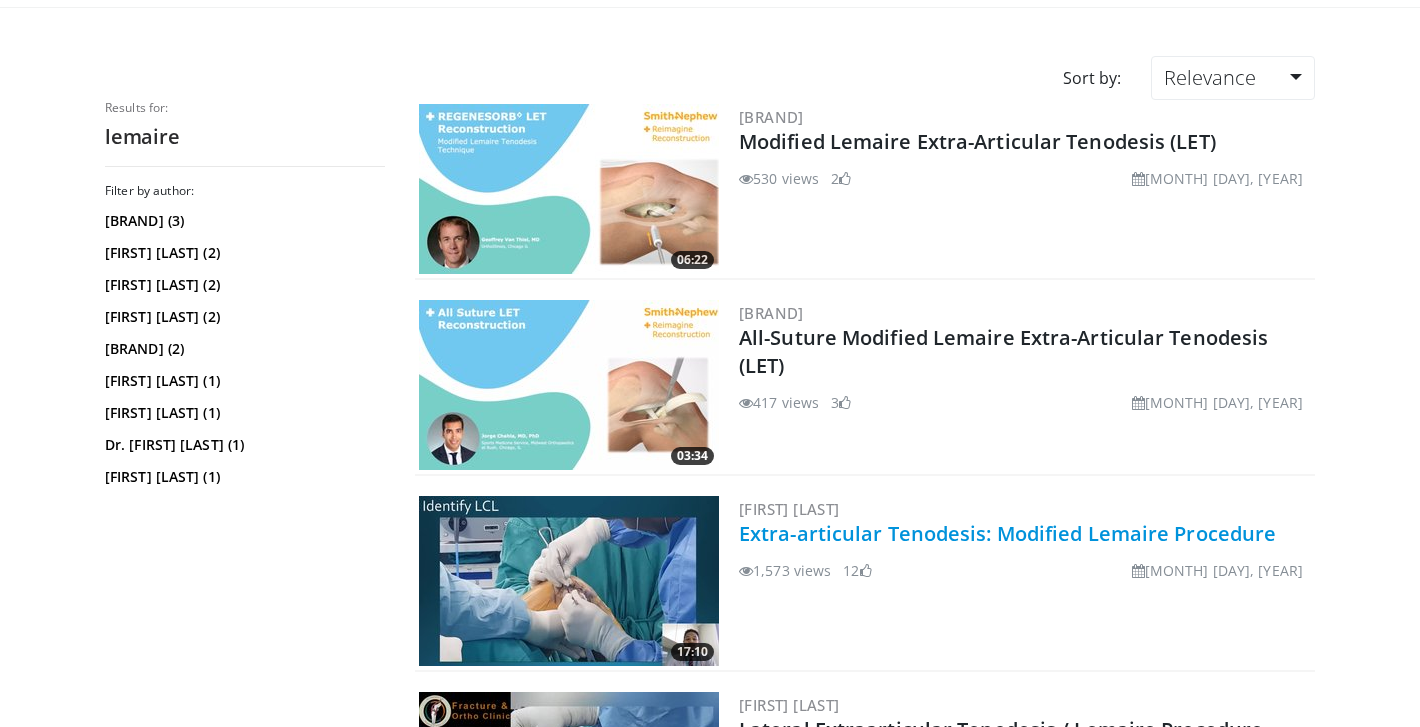 click on "Extra-articular Tenodesis: Modified Lemaire Procedure" at bounding box center [1007, 533] 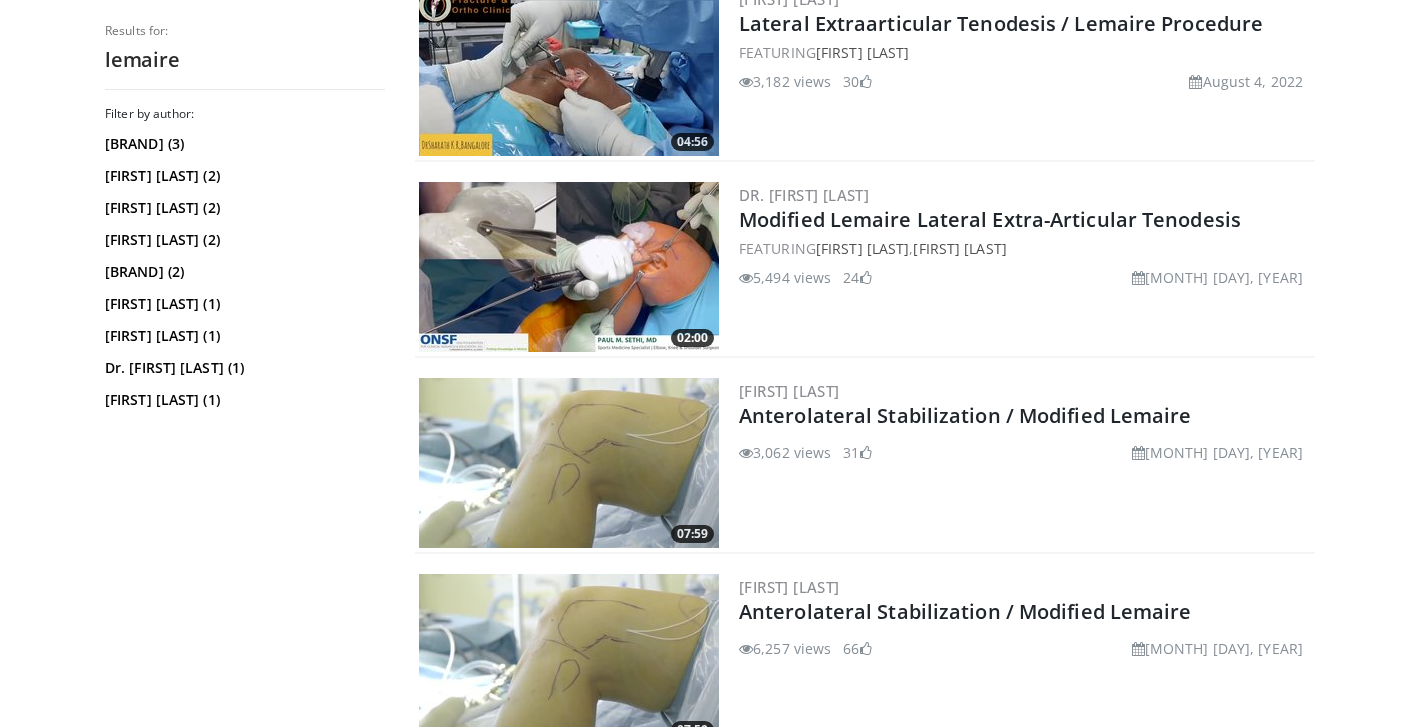 scroll, scrollTop: 831, scrollLeft: 0, axis: vertical 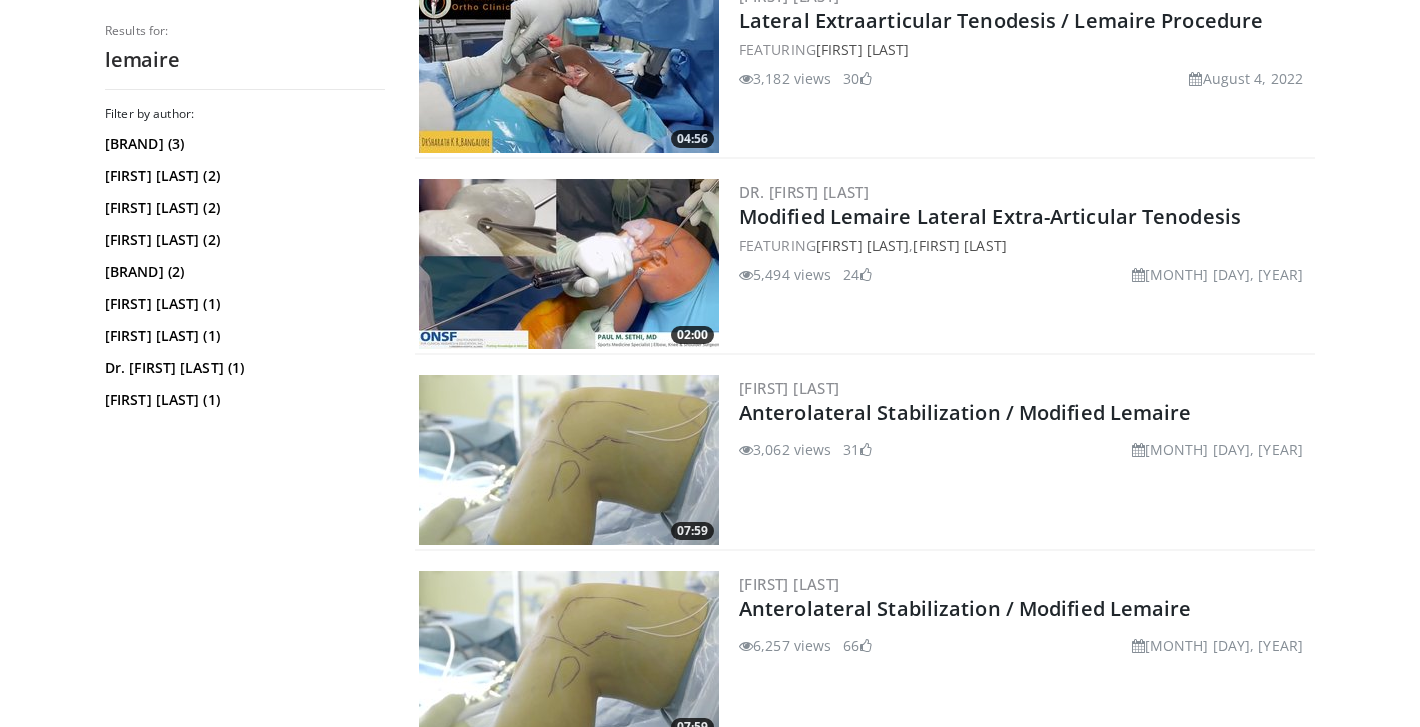 click at bounding box center (569, 460) 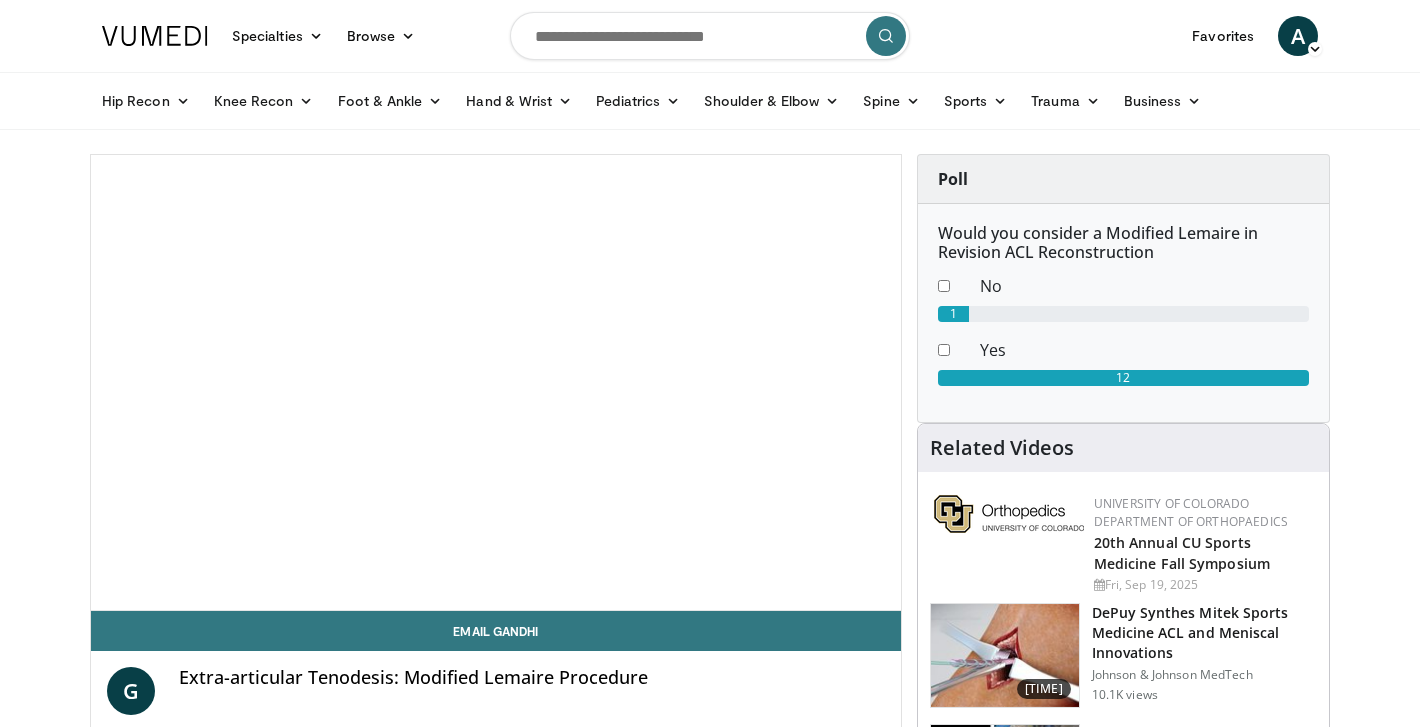 scroll, scrollTop: 0, scrollLeft: 0, axis: both 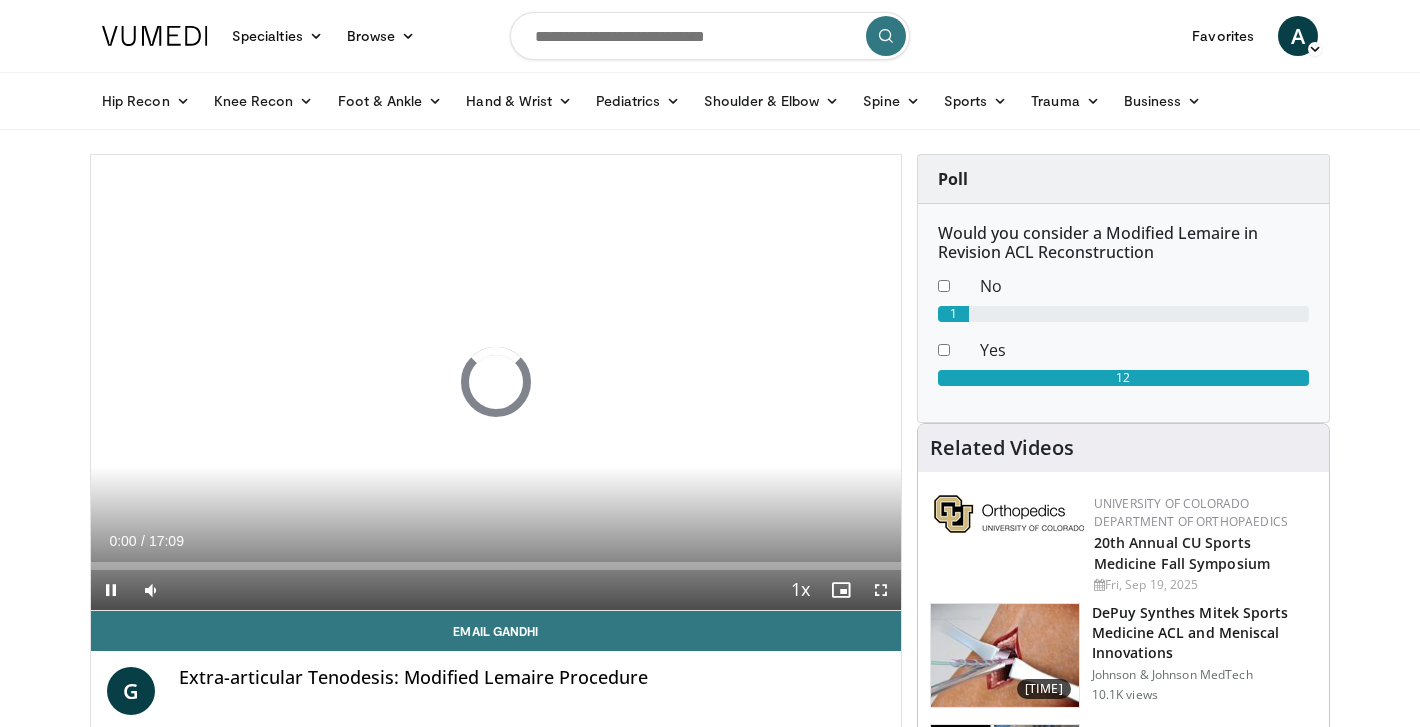 click at bounding box center [881, 590] 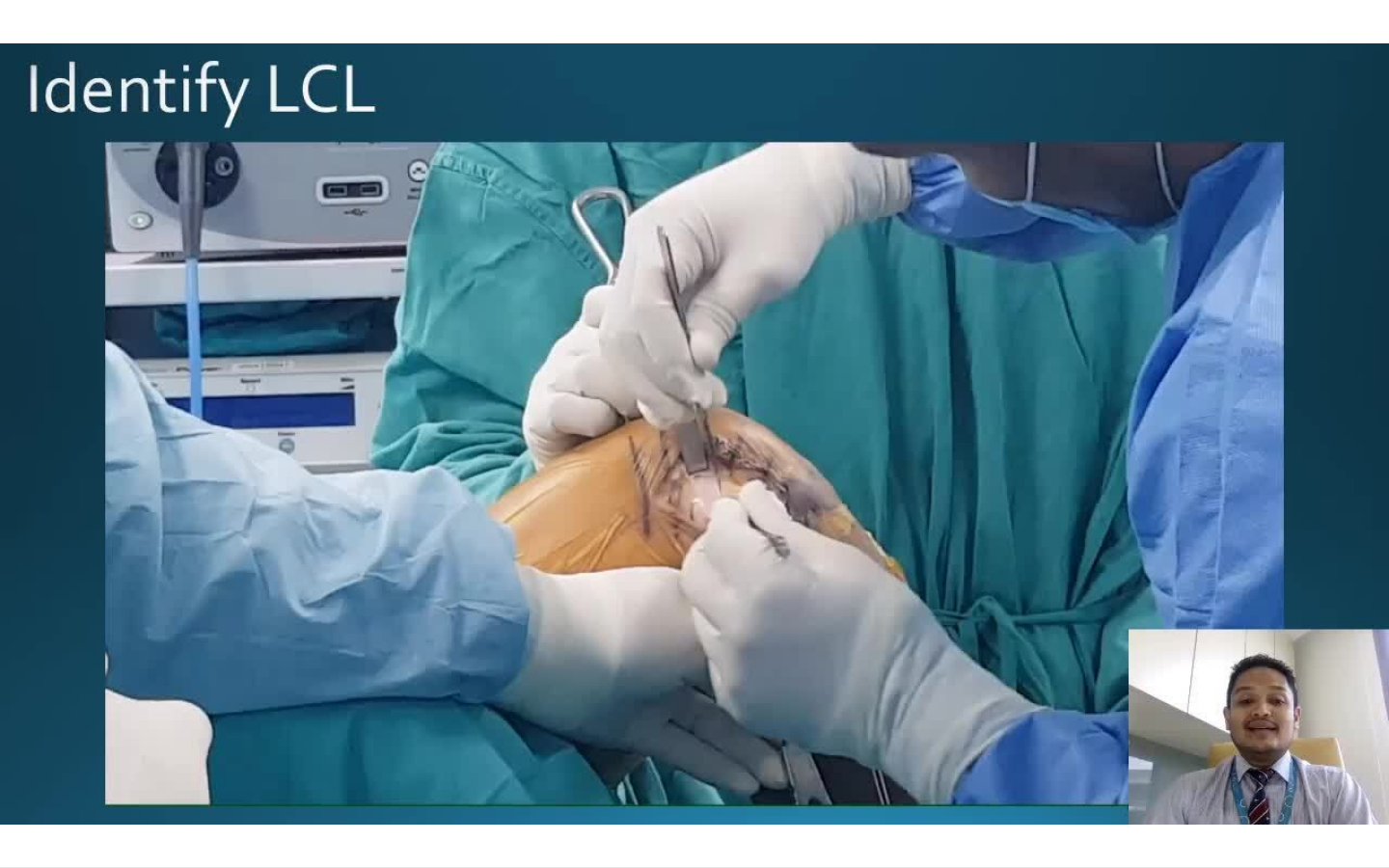 click on "10 seconds
Tap to unmute" at bounding box center [694, 433] 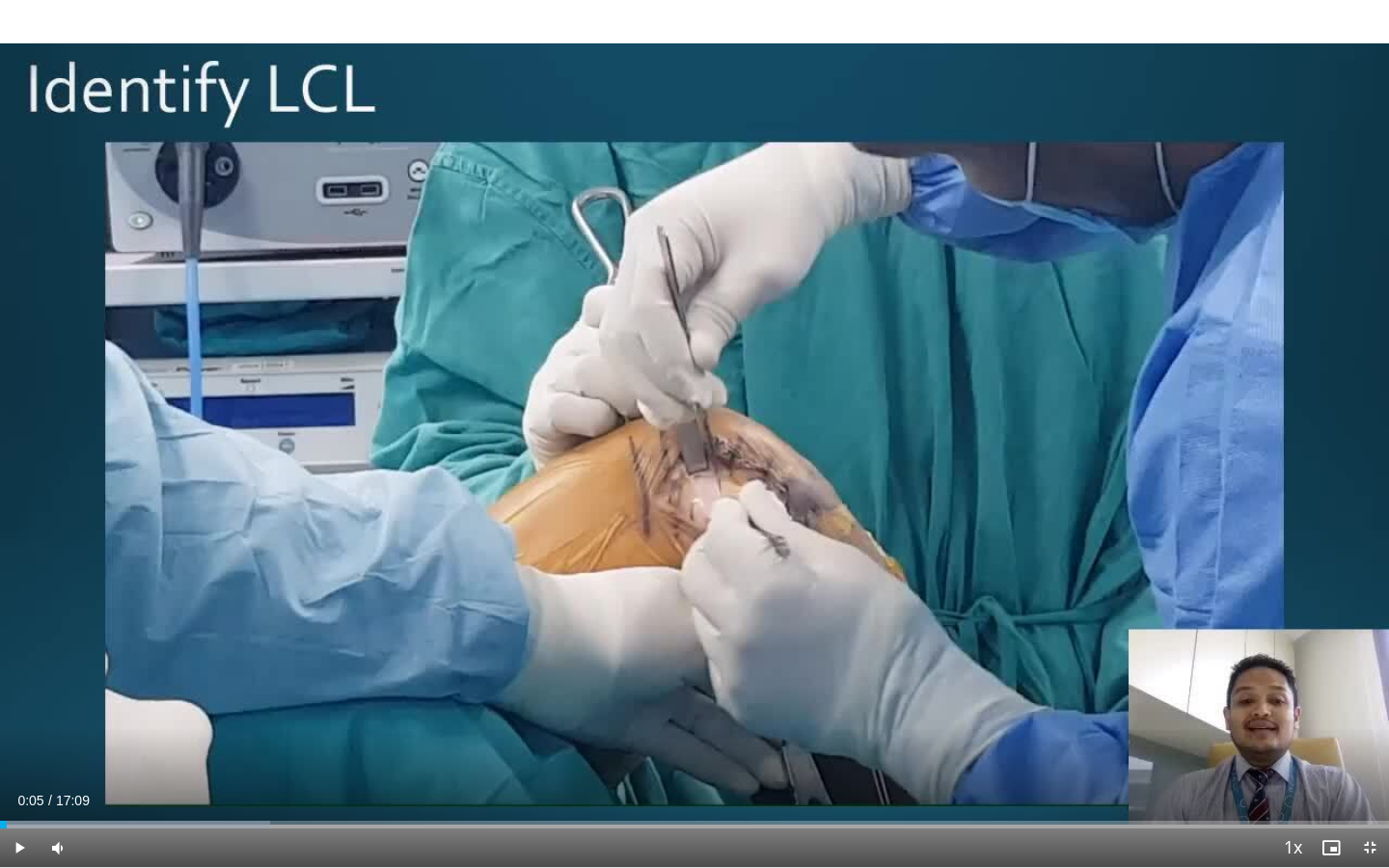 click at bounding box center [19, 848] 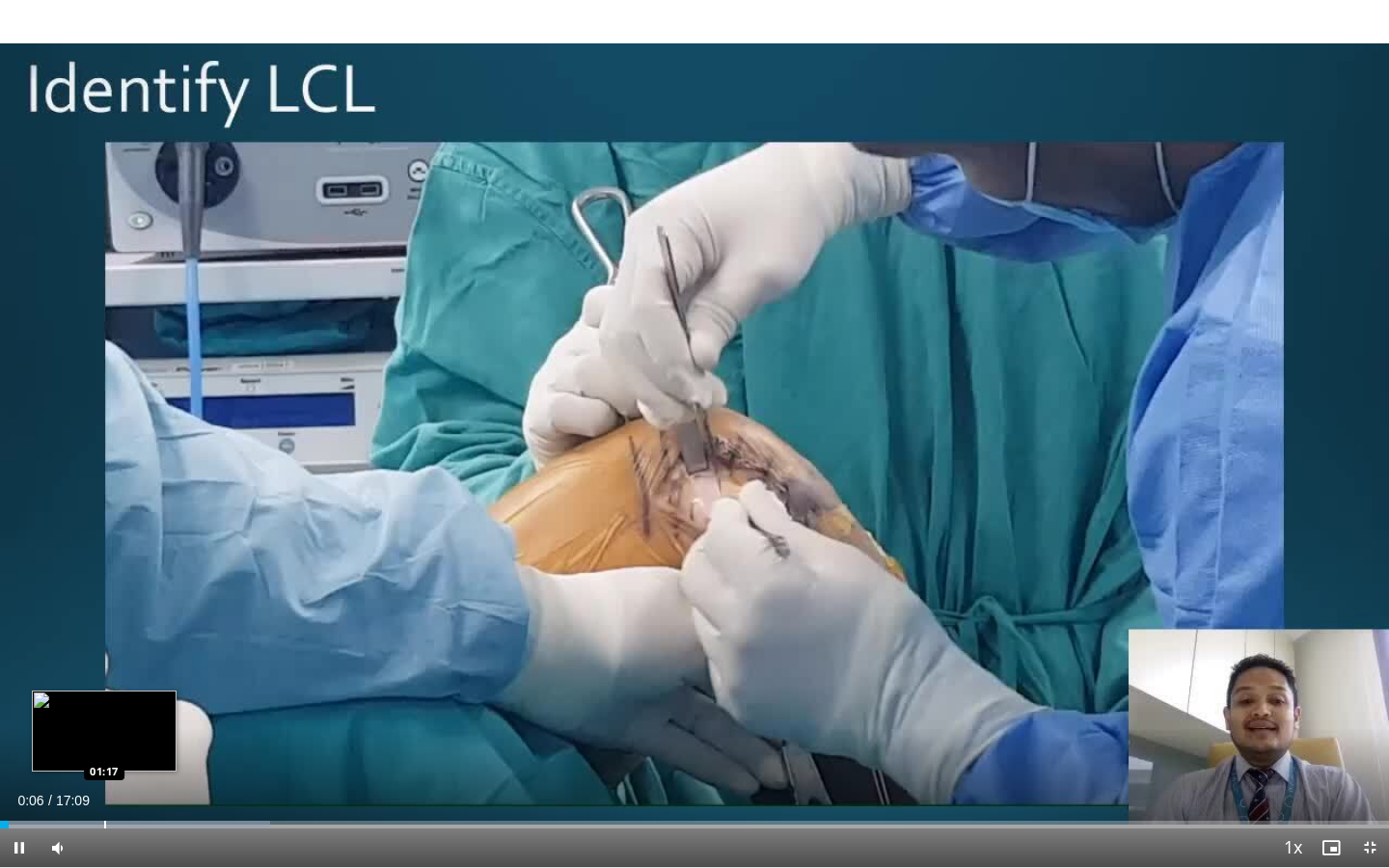 click on "Loaded :  19.43% 00:06 01:17" at bounding box center (694, 819) 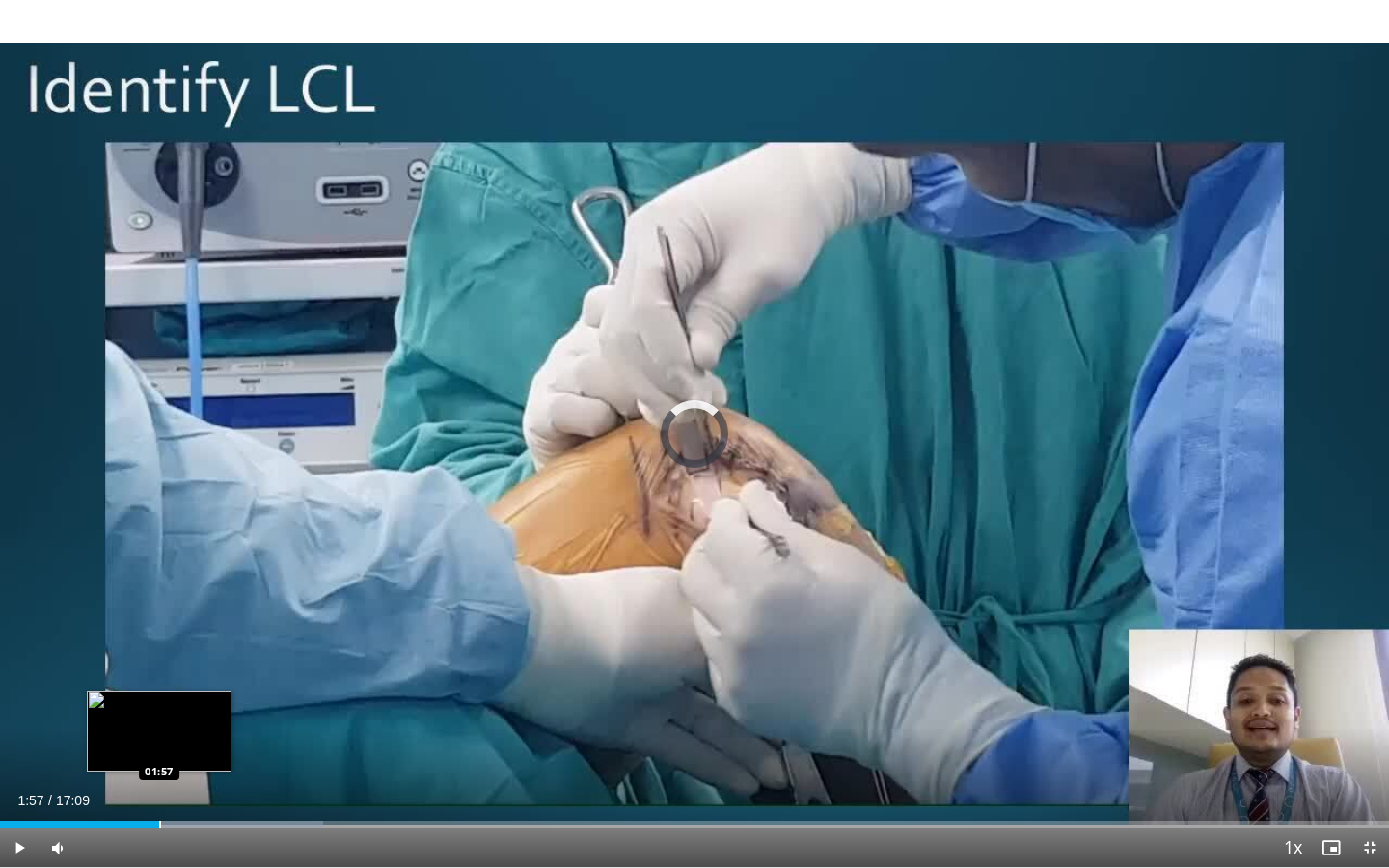 click at bounding box center (160, 825) 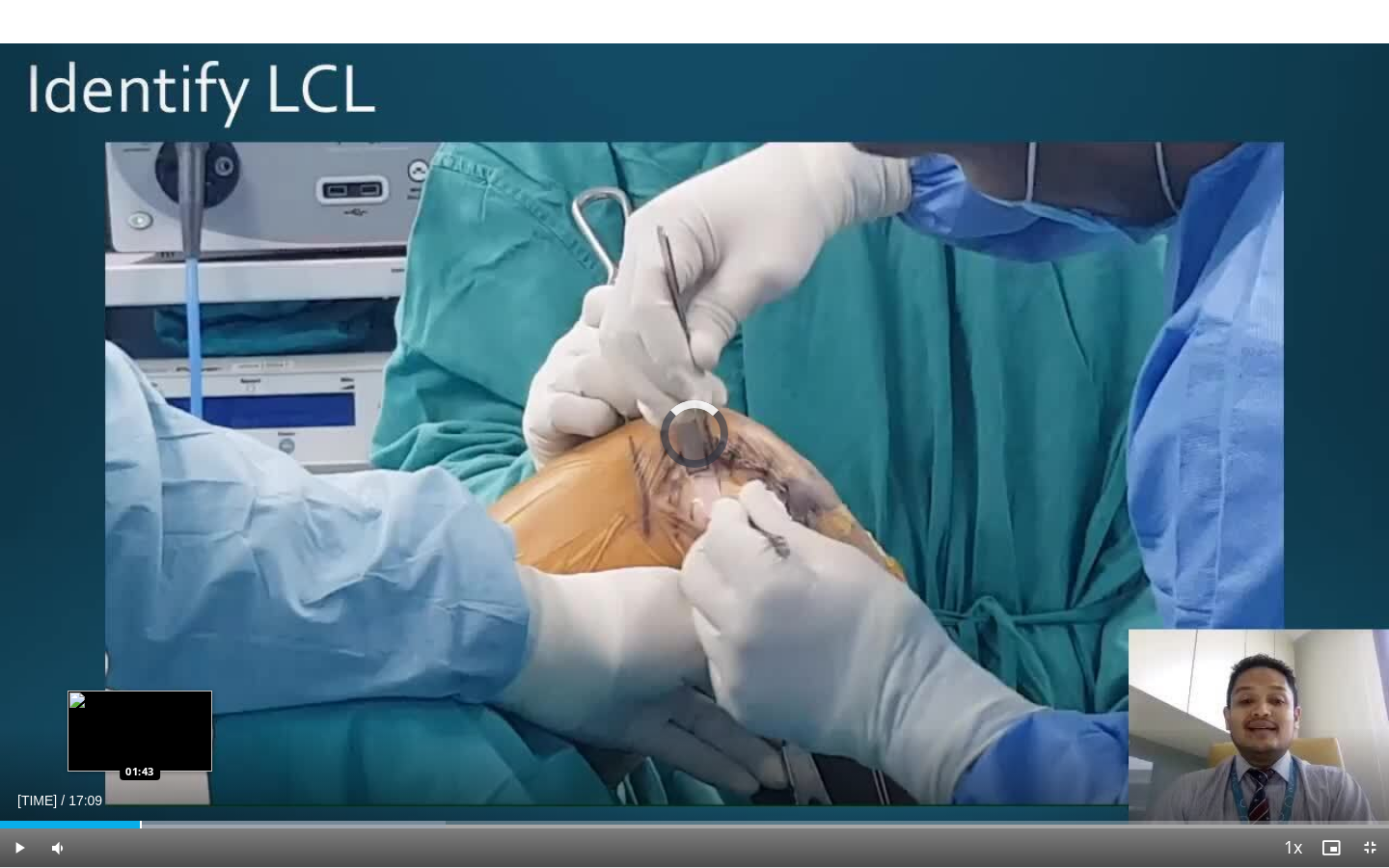 click on "Loaded :  32.06% 01:43 01:43" at bounding box center [694, 819] 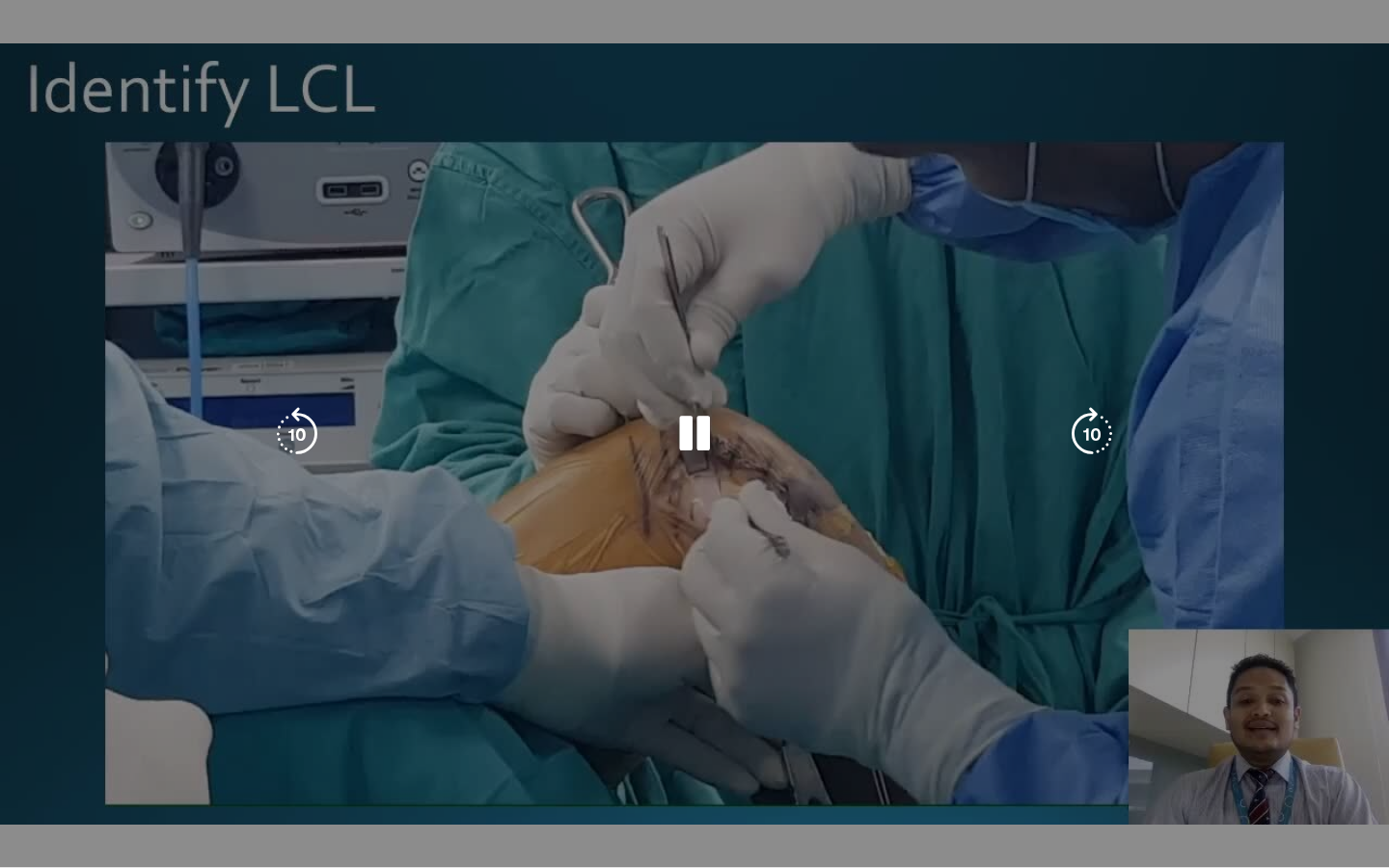 drag, startPoint x: 112, startPoint y: 847, endPoint x: 153, endPoint y: 850, distance: 41.10961 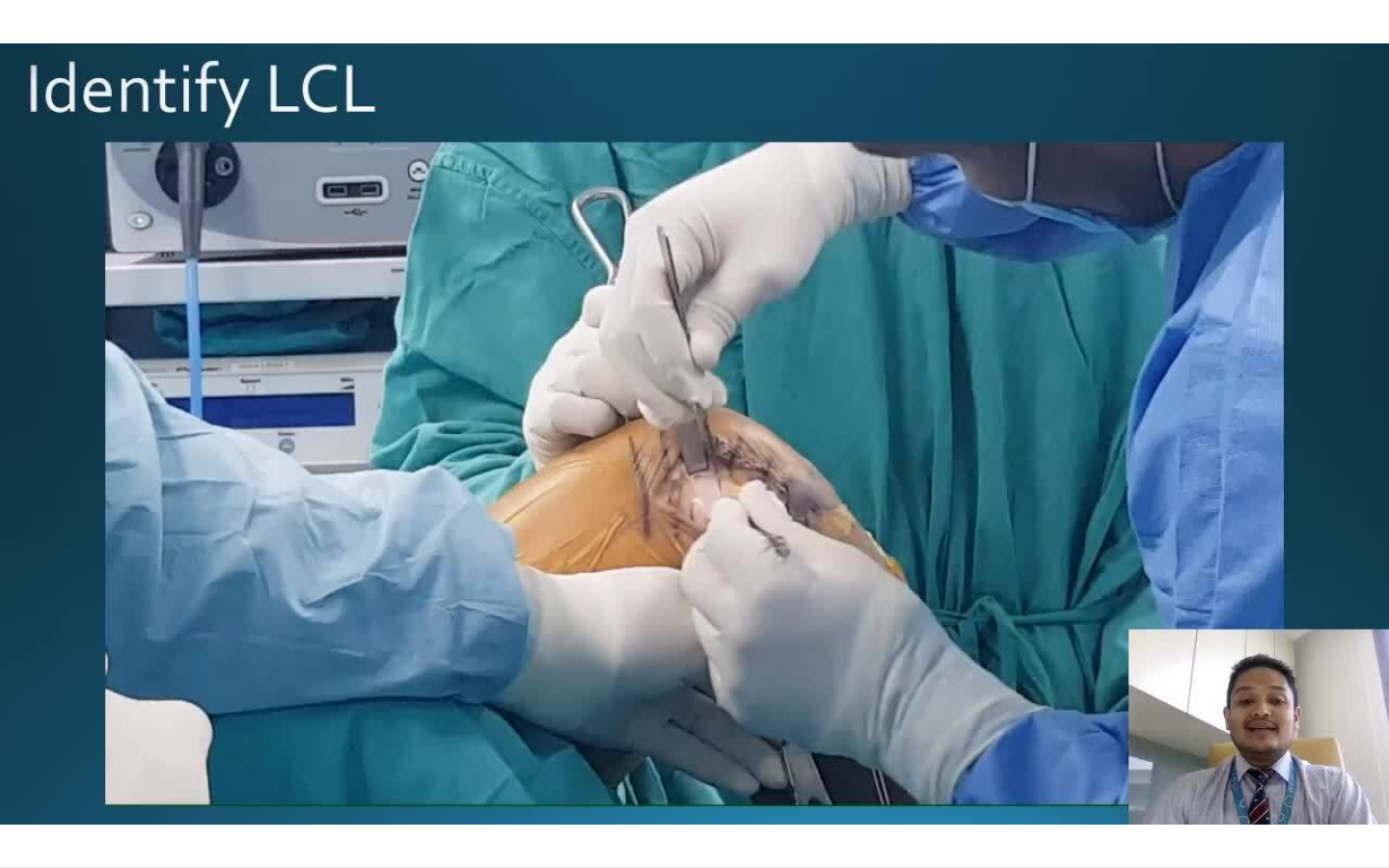 click on "10 seconds
Tap to unmute" at bounding box center [694, 433] 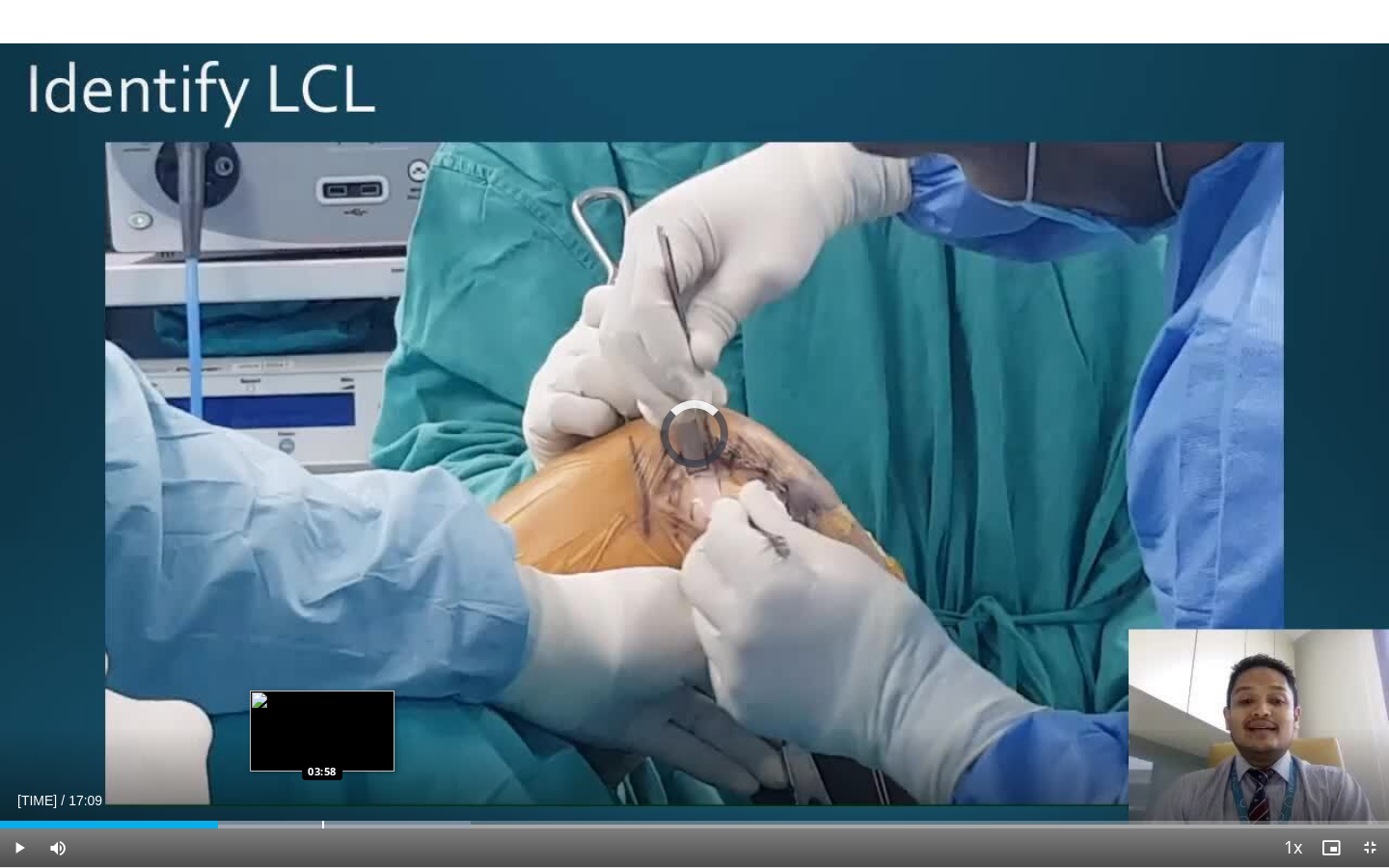 click at bounding box center (296, 825) 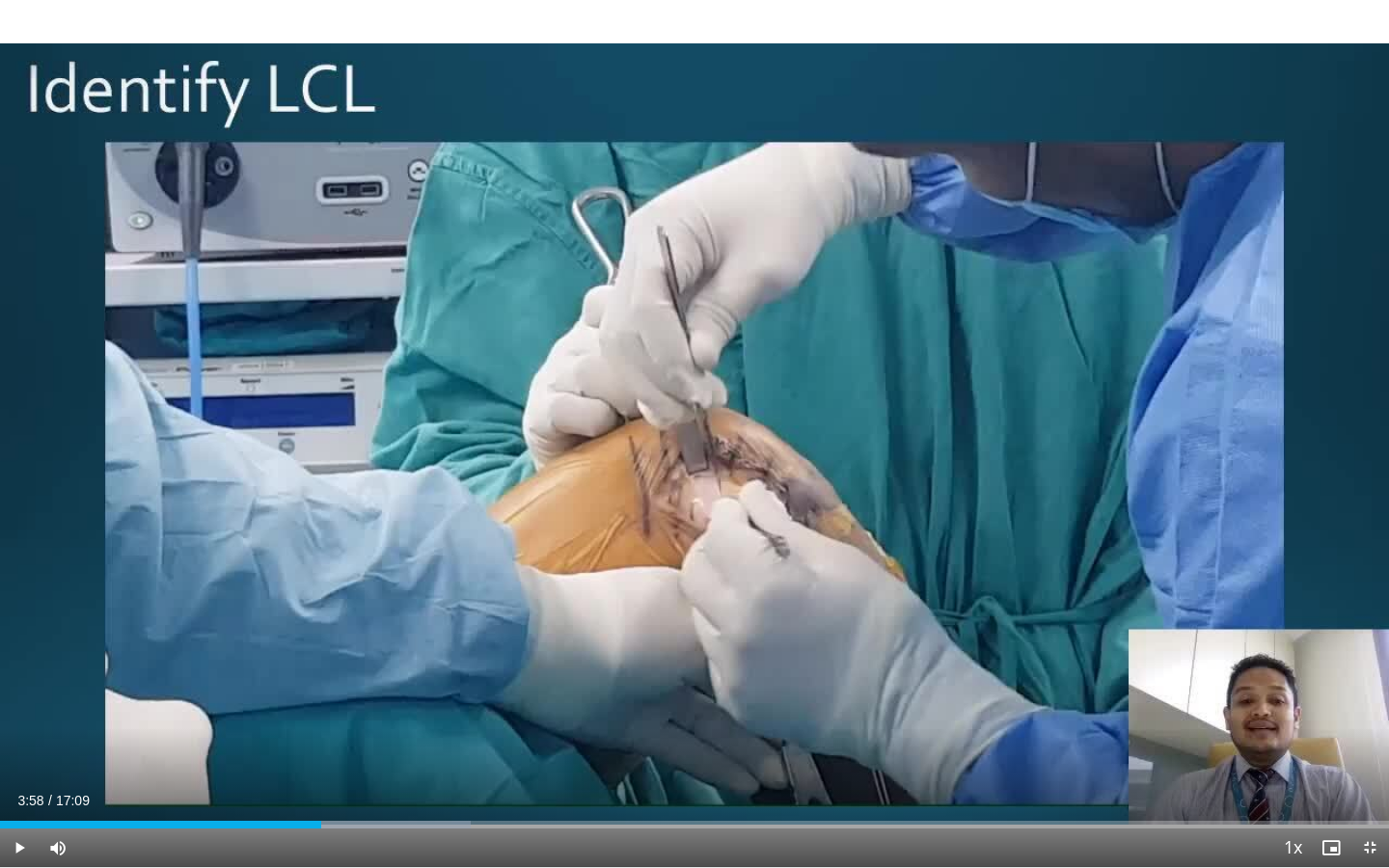 click at bounding box center (19, 848) 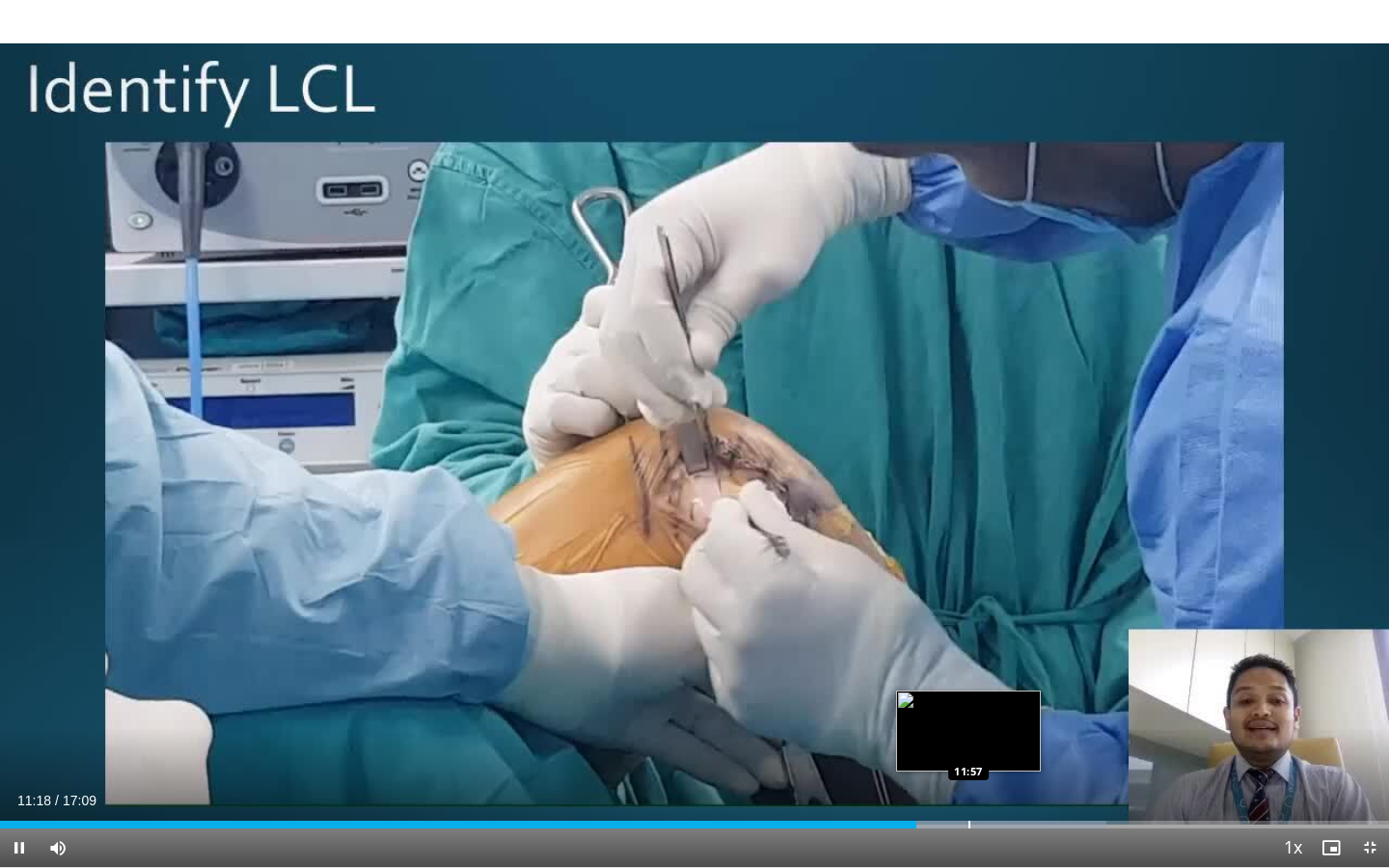 click at bounding box center [969, 825] 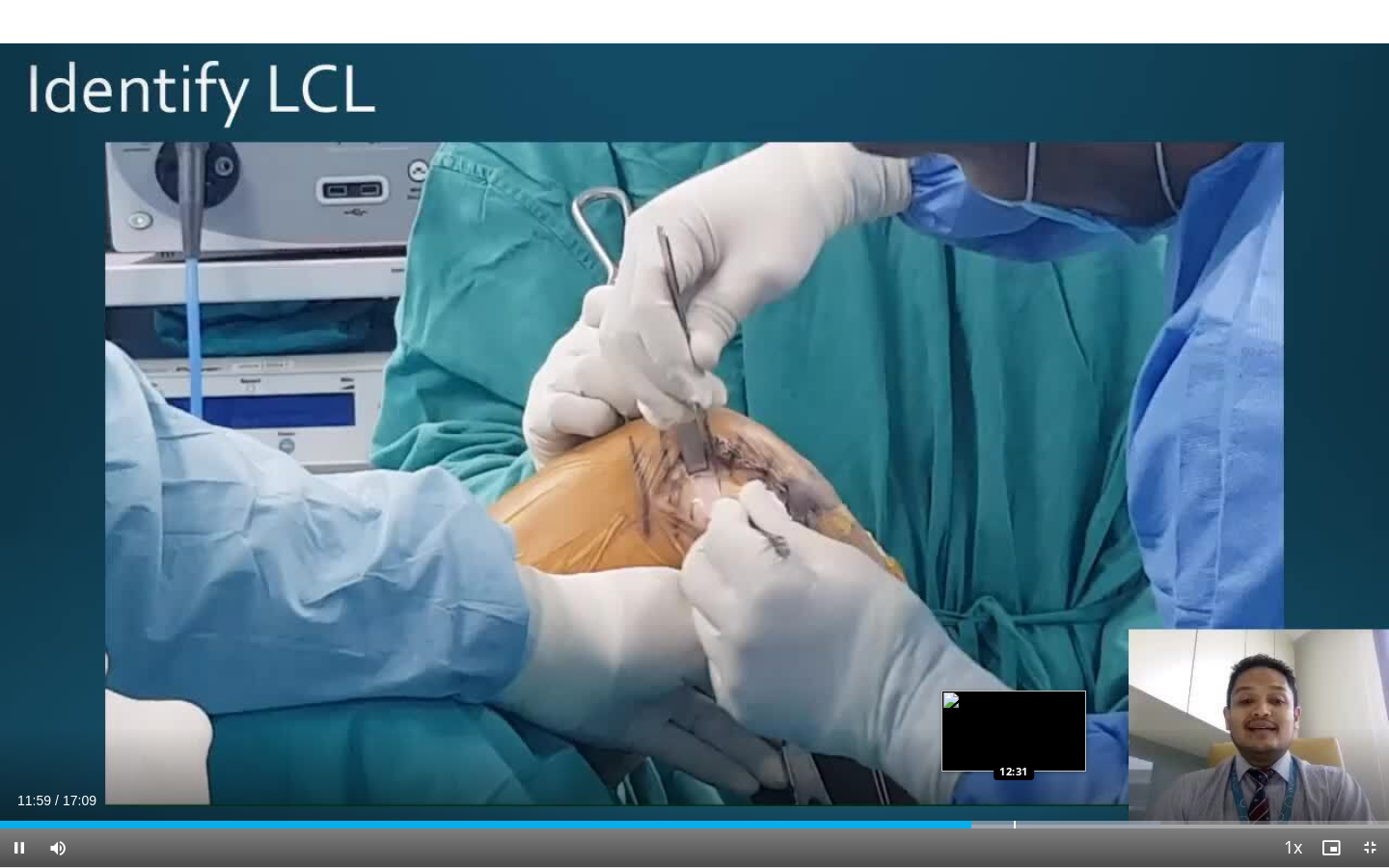 click at bounding box center [1015, 825] 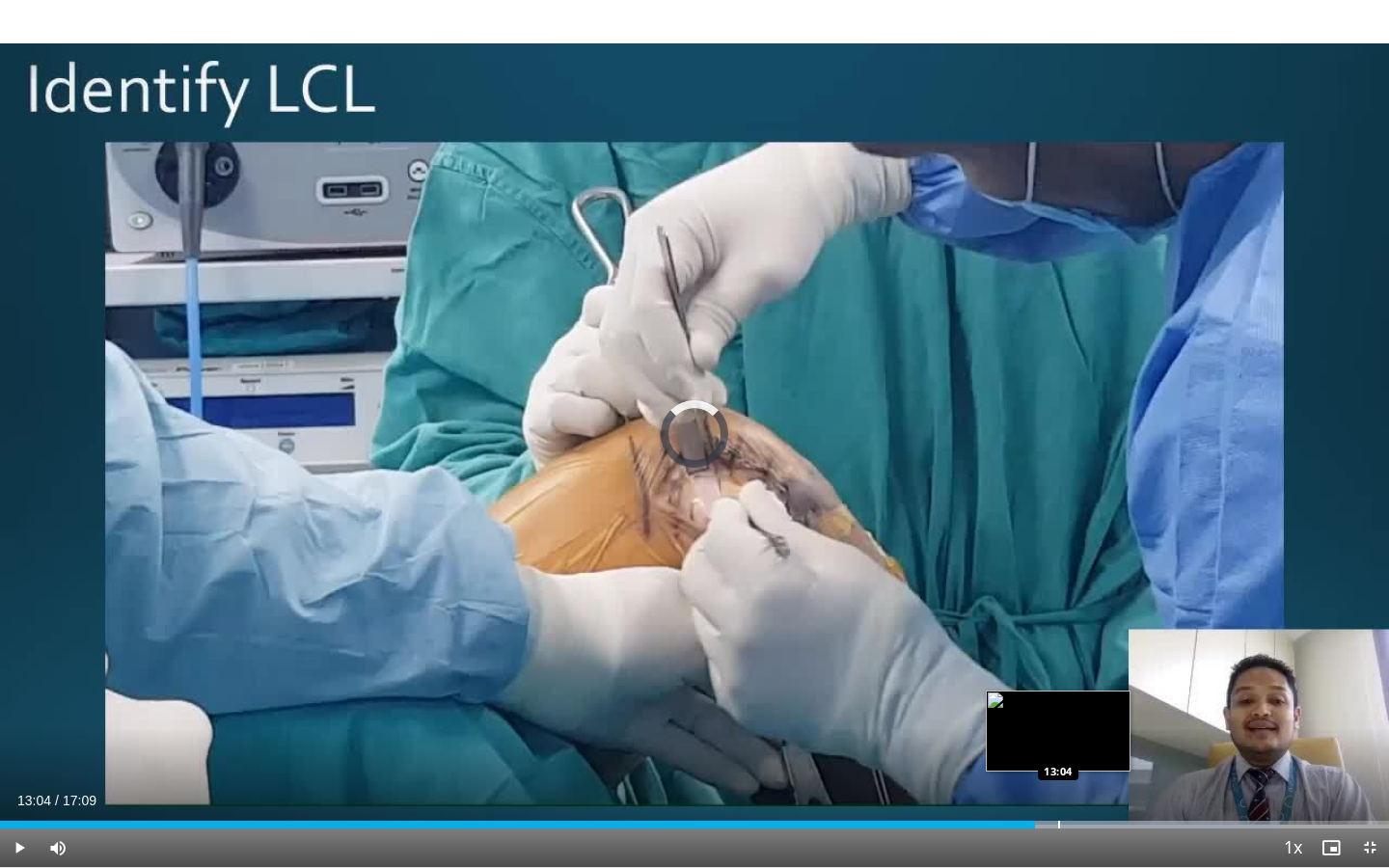 click at bounding box center (1059, 825) 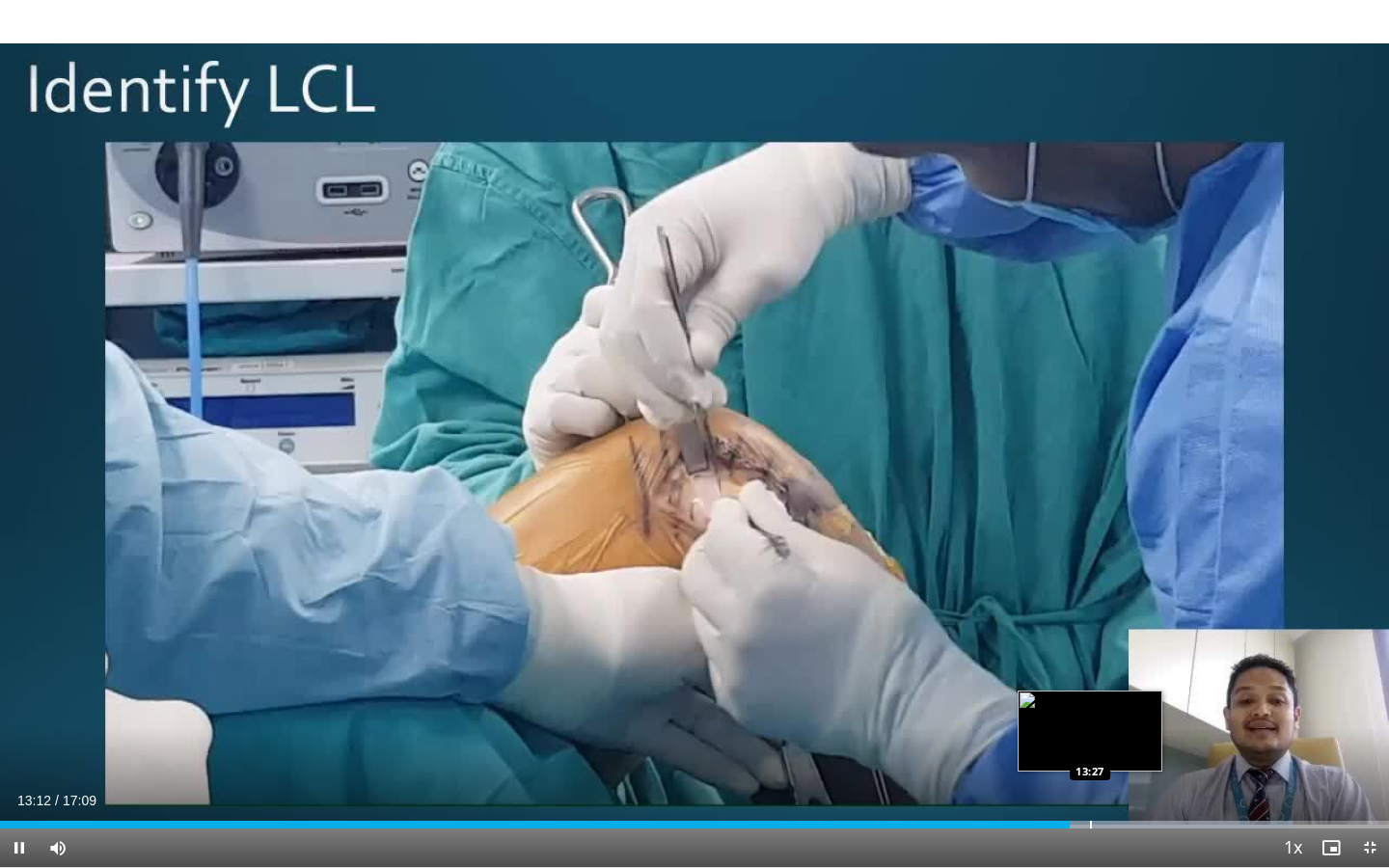 click at bounding box center [1091, 825] 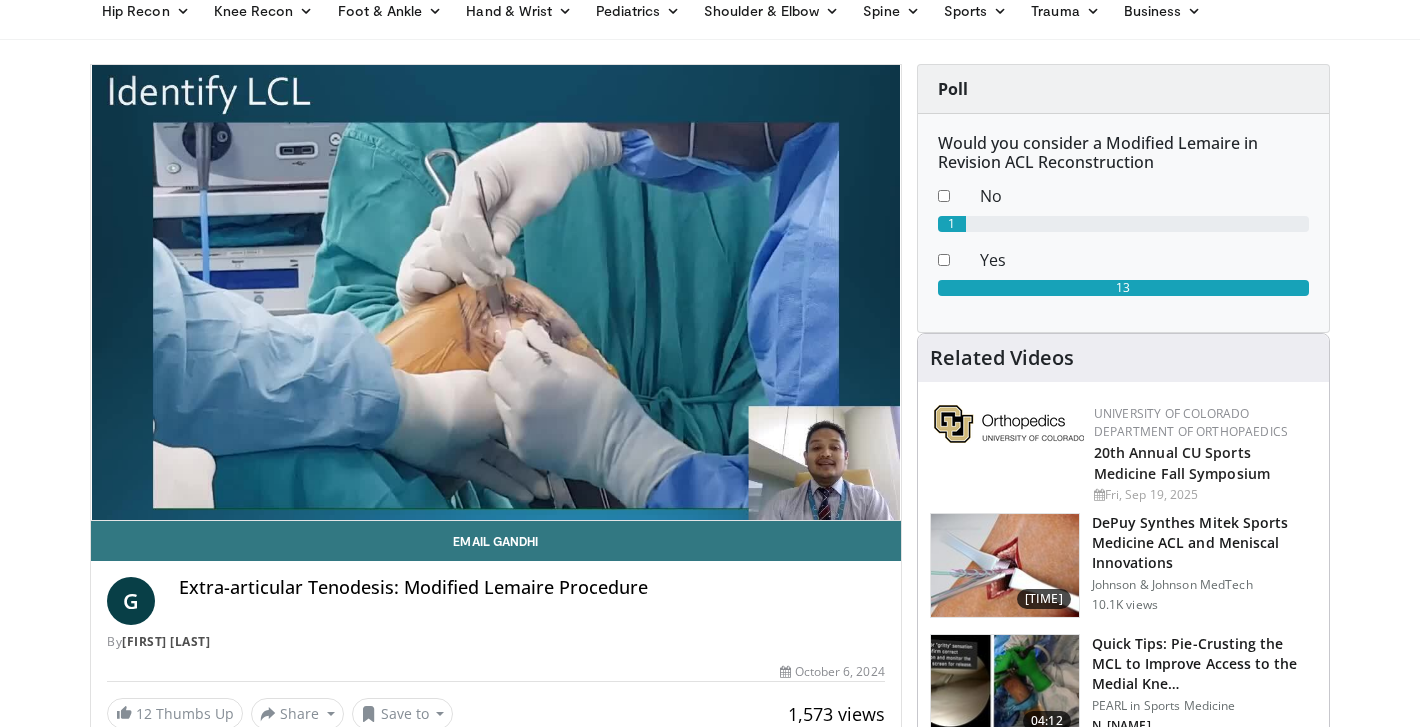 scroll, scrollTop: 95, scrollLeft: 0, axis: vertical 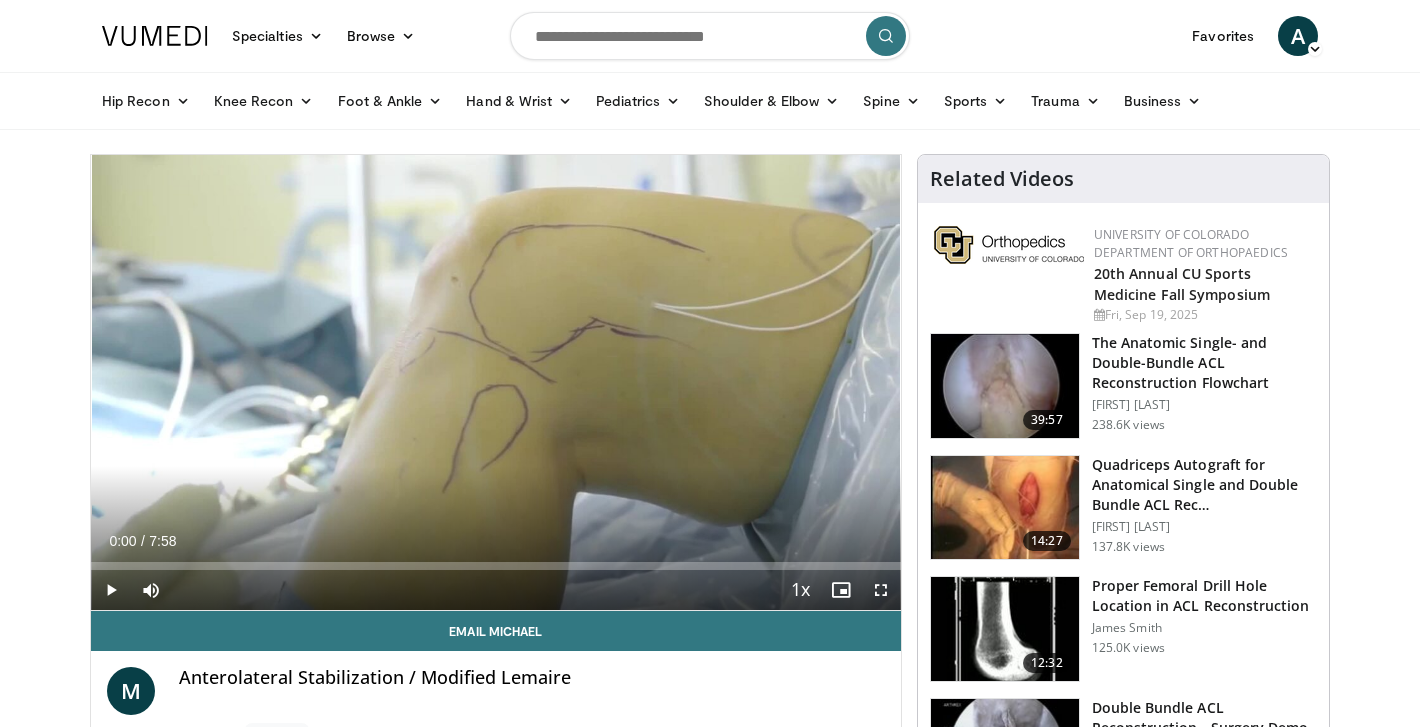 click at bounding box center (111, 590) 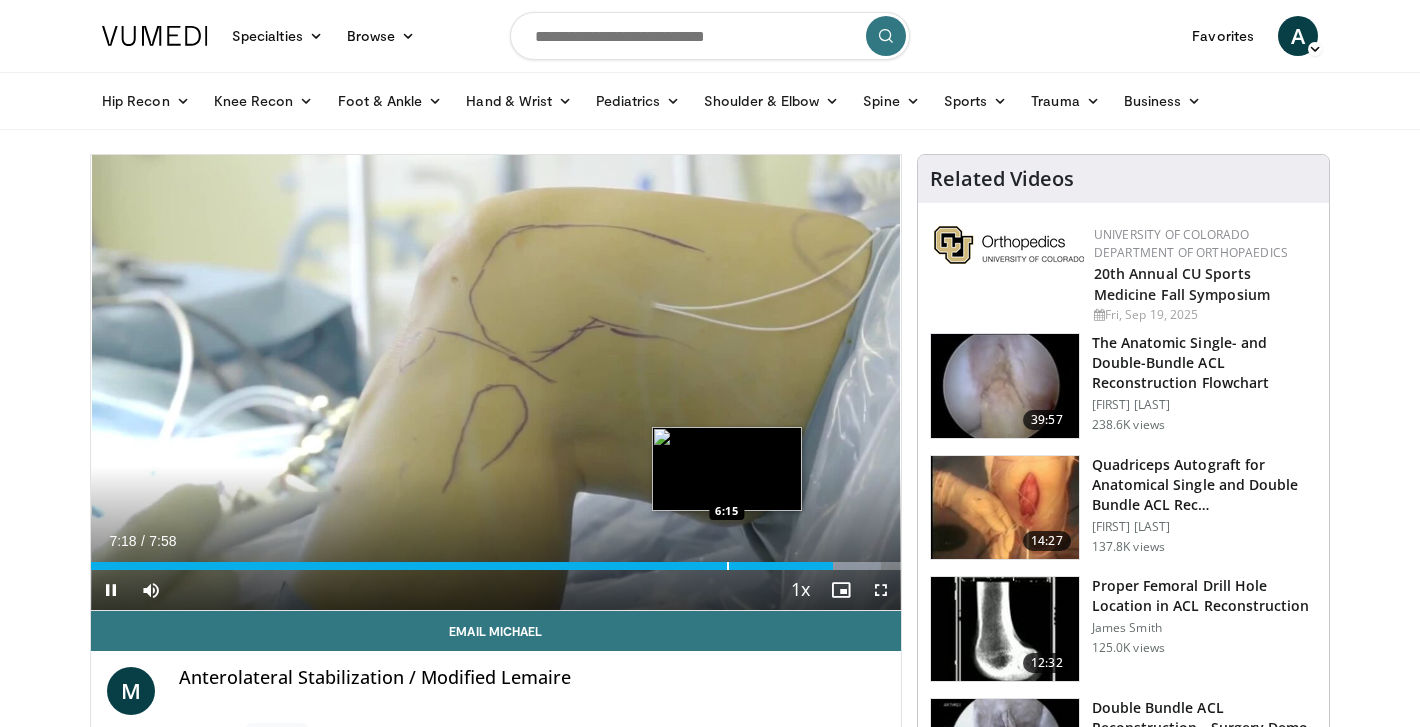 click at bounding box center [728, 566] 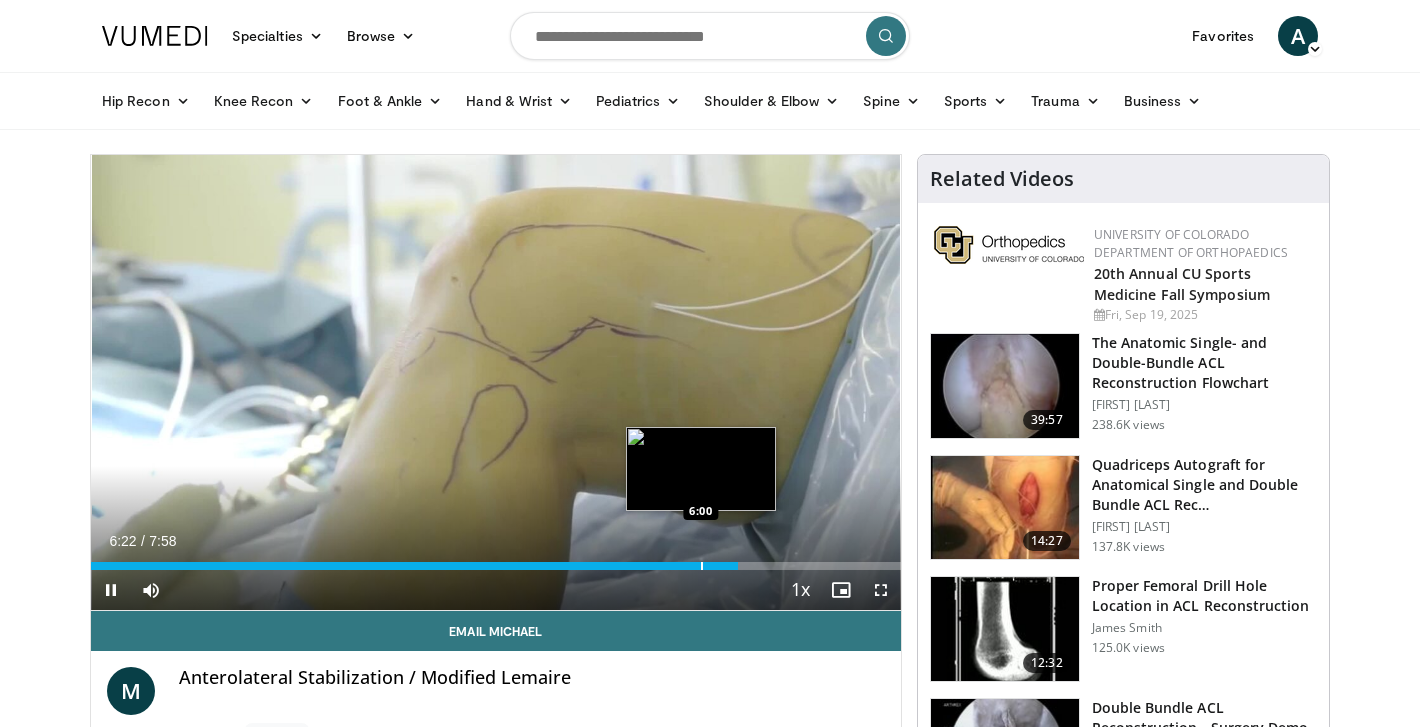 click at bounding box center [702, 566] 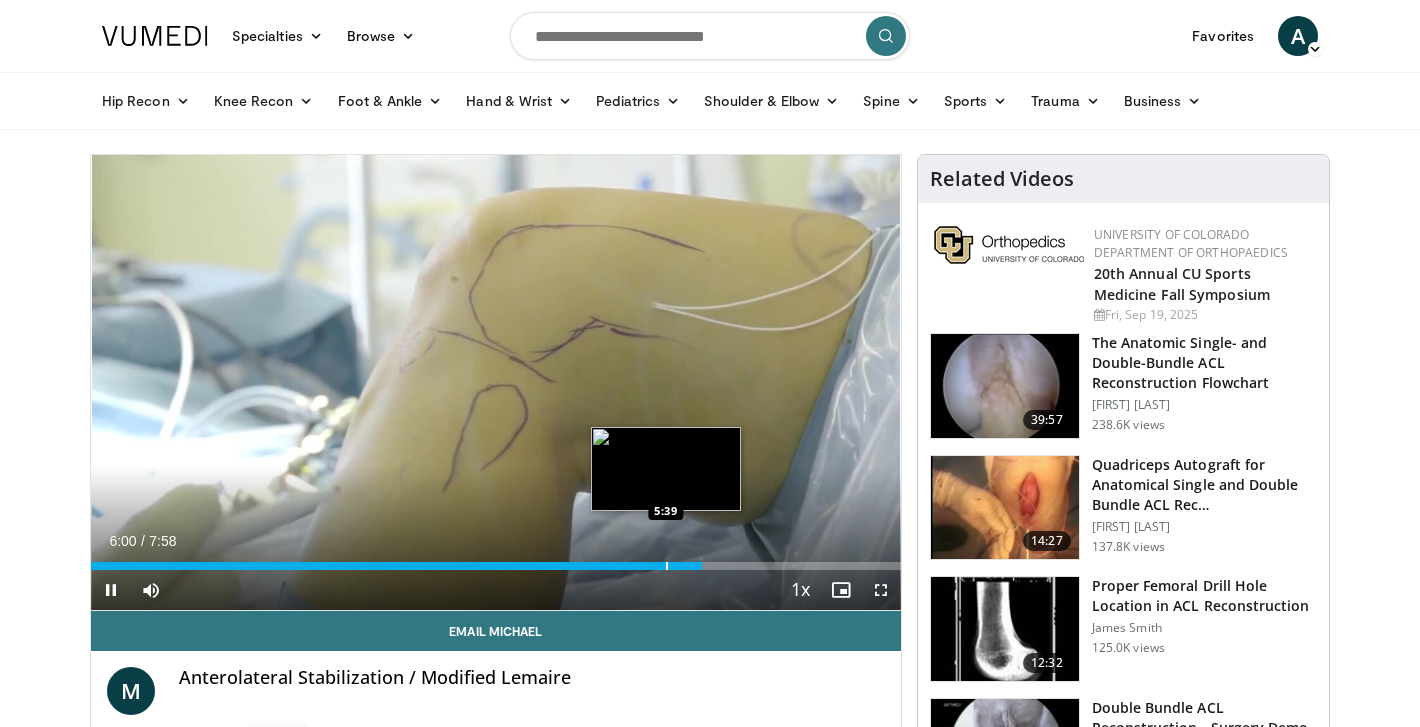 click on "Loaded :  75.25% 6:00 5:39" at bounding box center [496, 560] 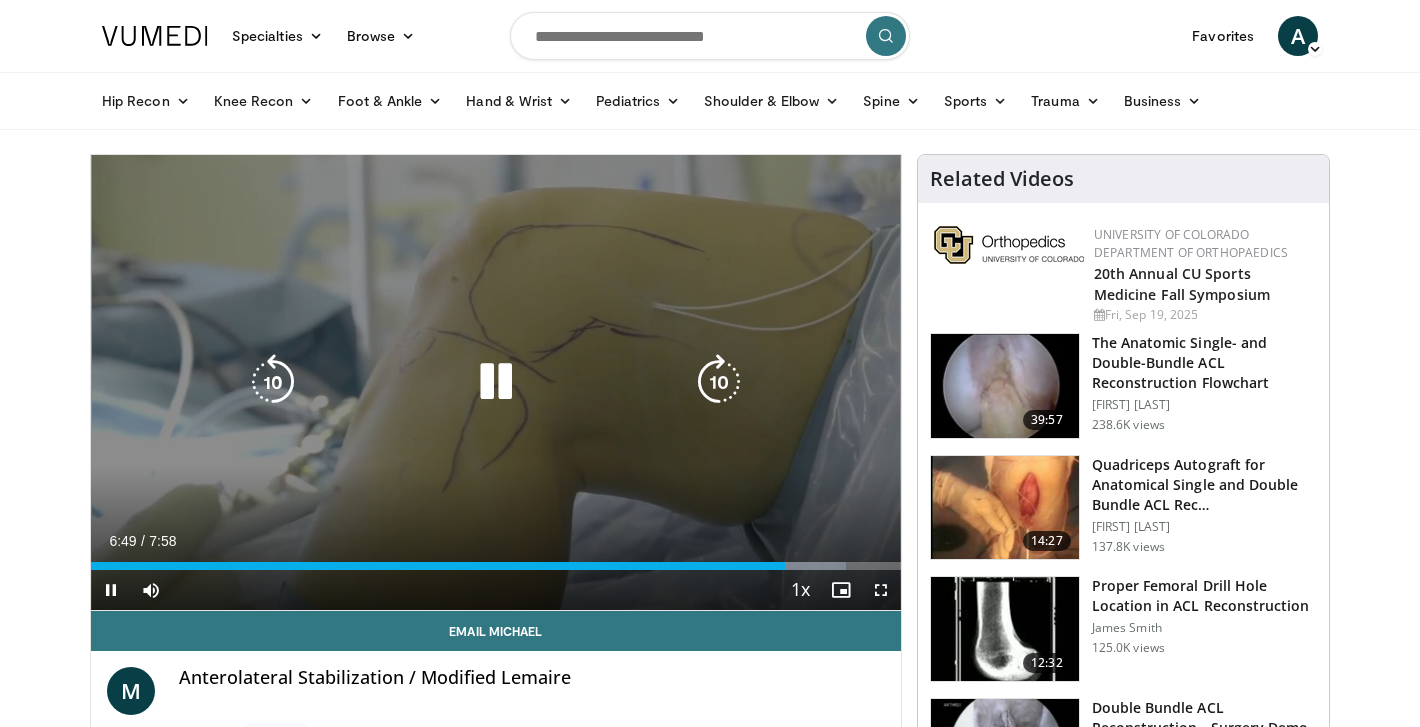 click at bounding box center (496, 382) 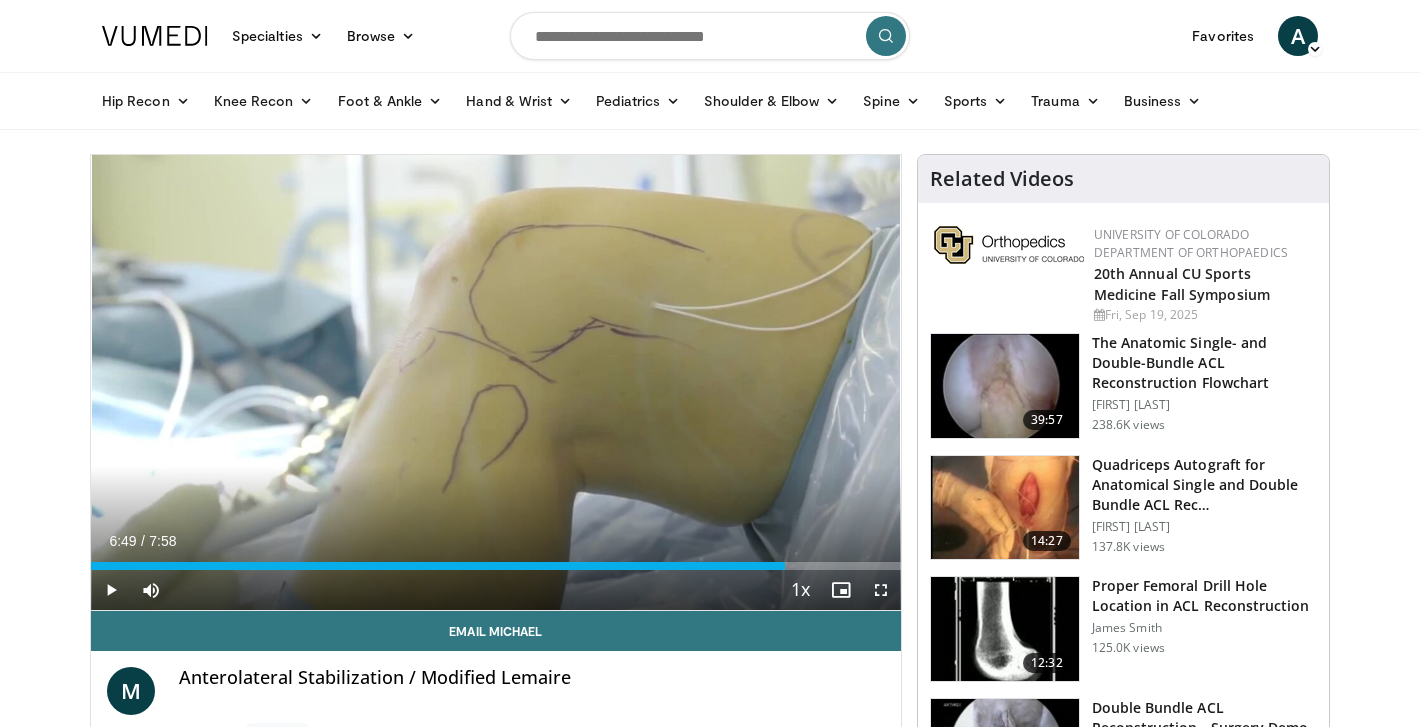 click at bounding box center [710, 36] 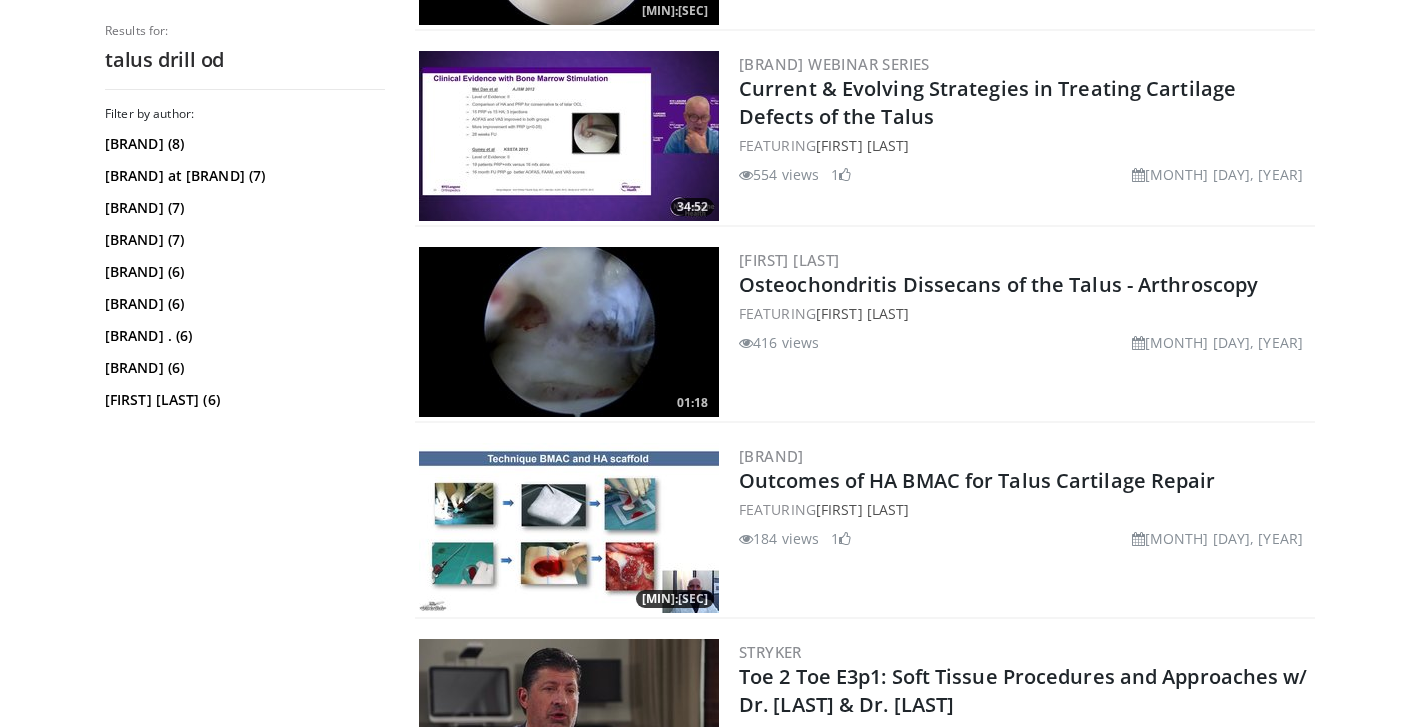 scroll, scrollTop: 2724, scrollLeft: 0, axis: vertical 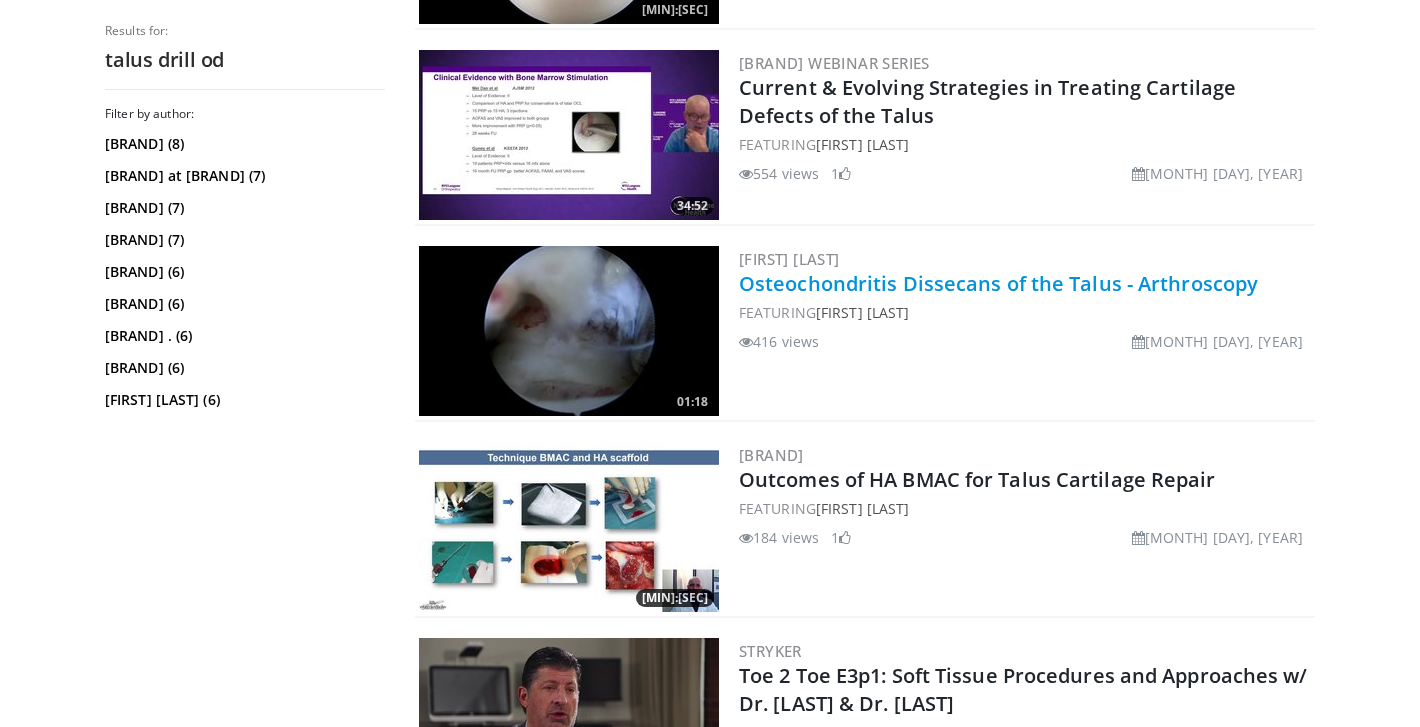 click on "Osteochondritis Dissecans of the Talus - Arthroscopy" at bounding box center [998, 283] 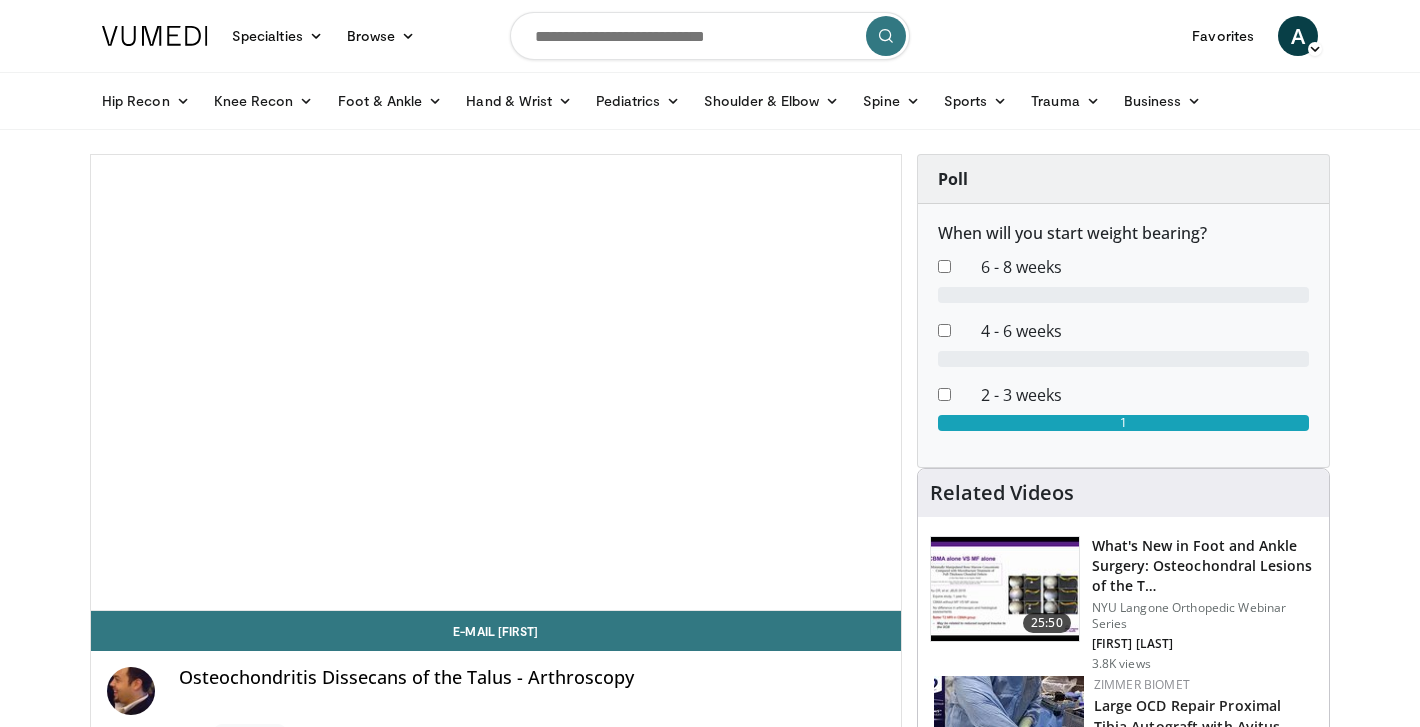 scroll, scrollTop: 0, scrollLeft: 0, axis: both 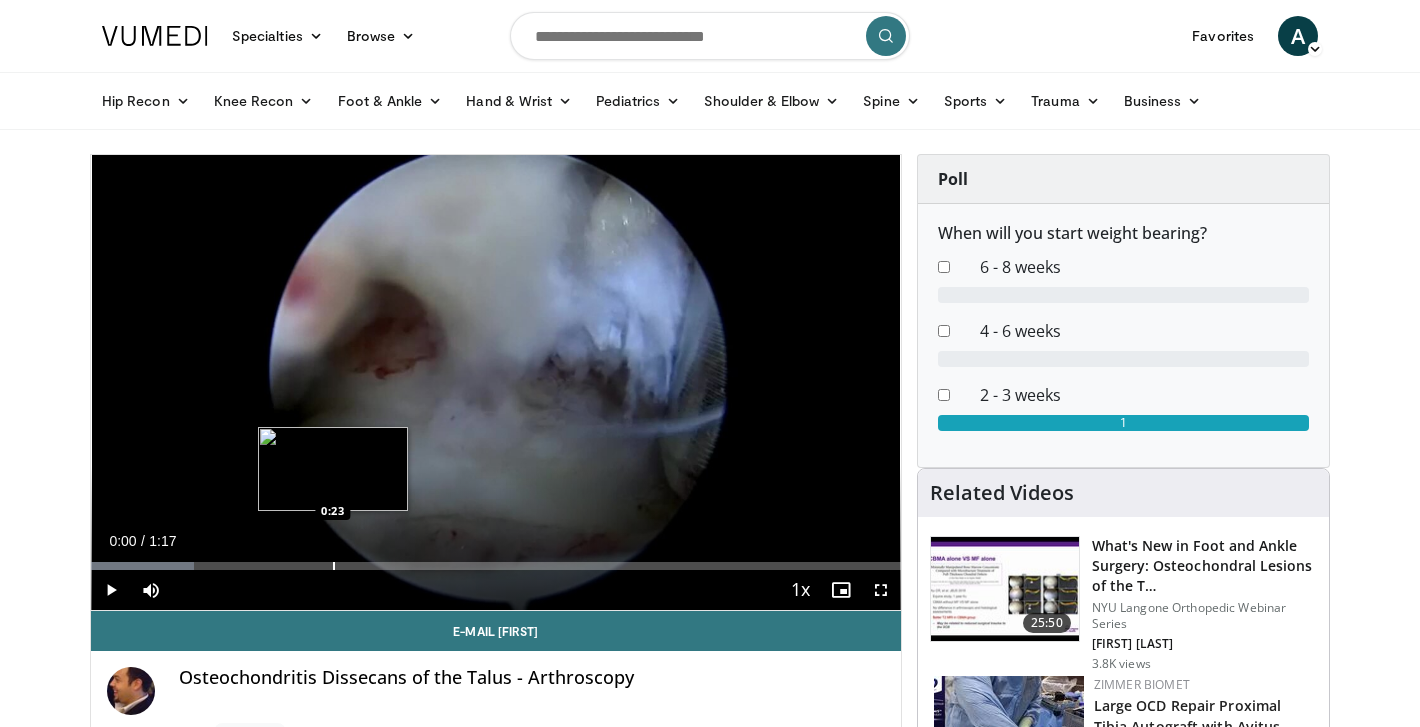 click at bounding box center [334, 566] 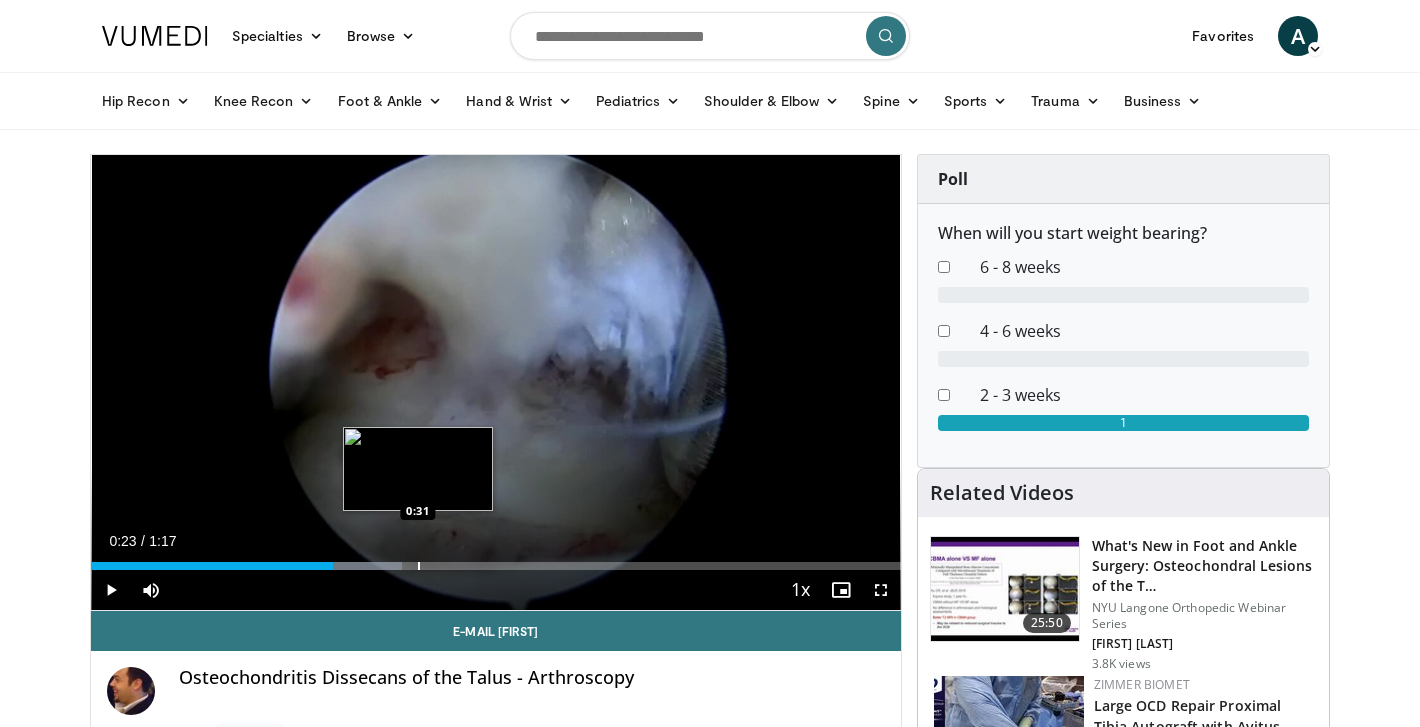 click on "Loaded :  38.41% 0:23 0:31" at bounding box center [496, 560] 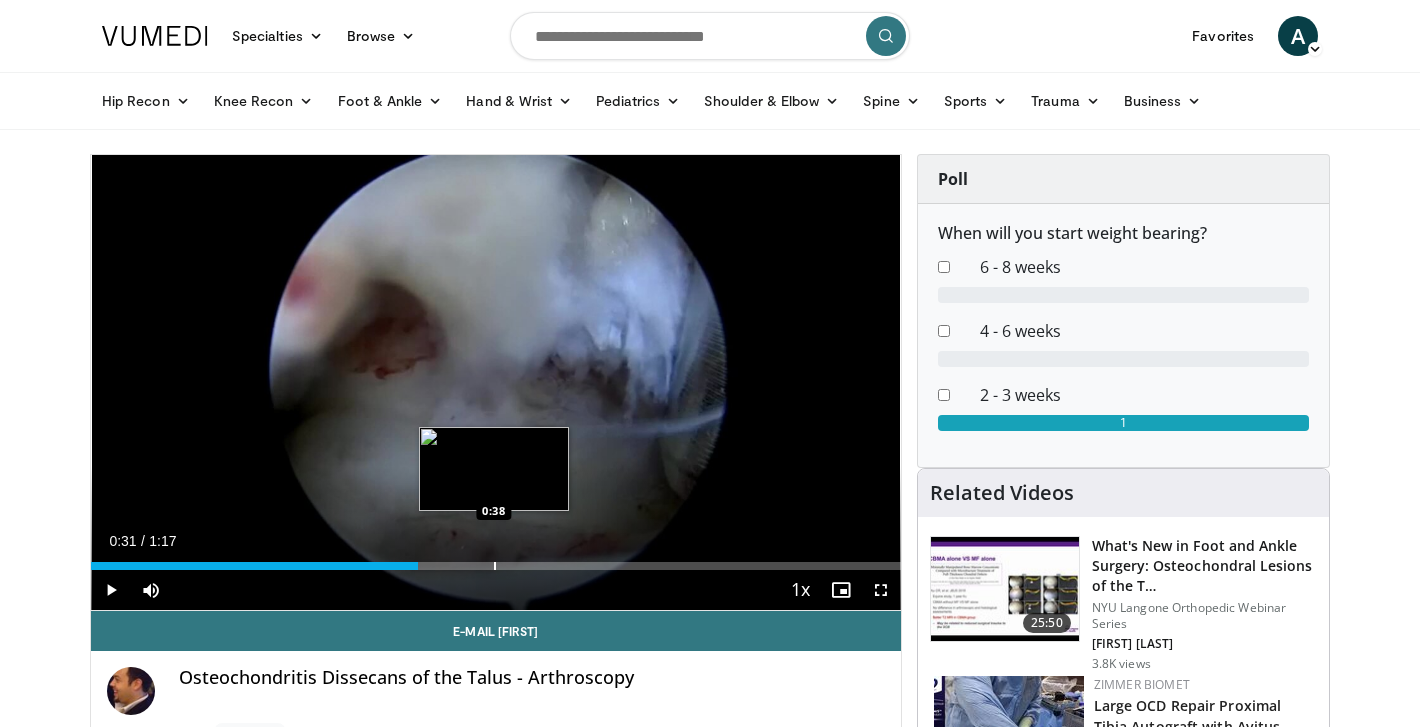 click on "Loaded :  38.41% 0:31 0:38" at bounding box center [496, 560] 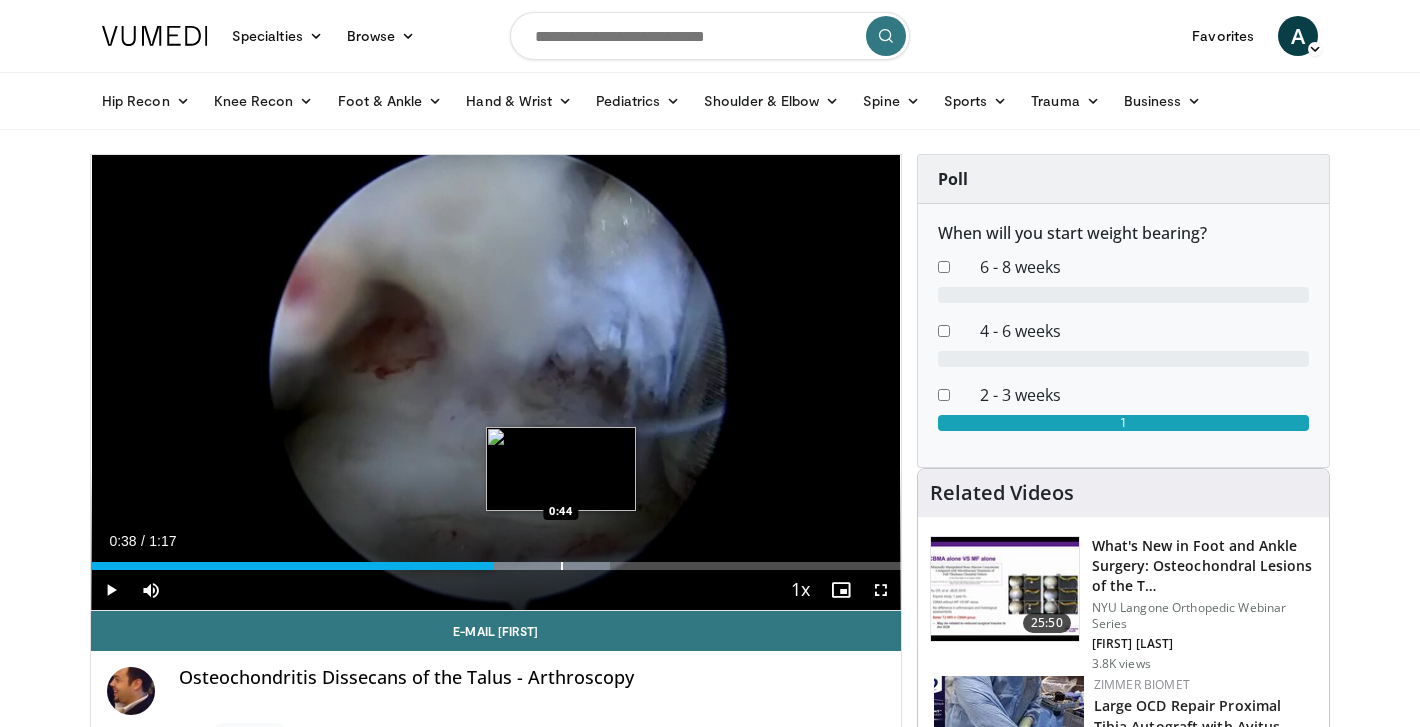click at bounding box center (562, 566) 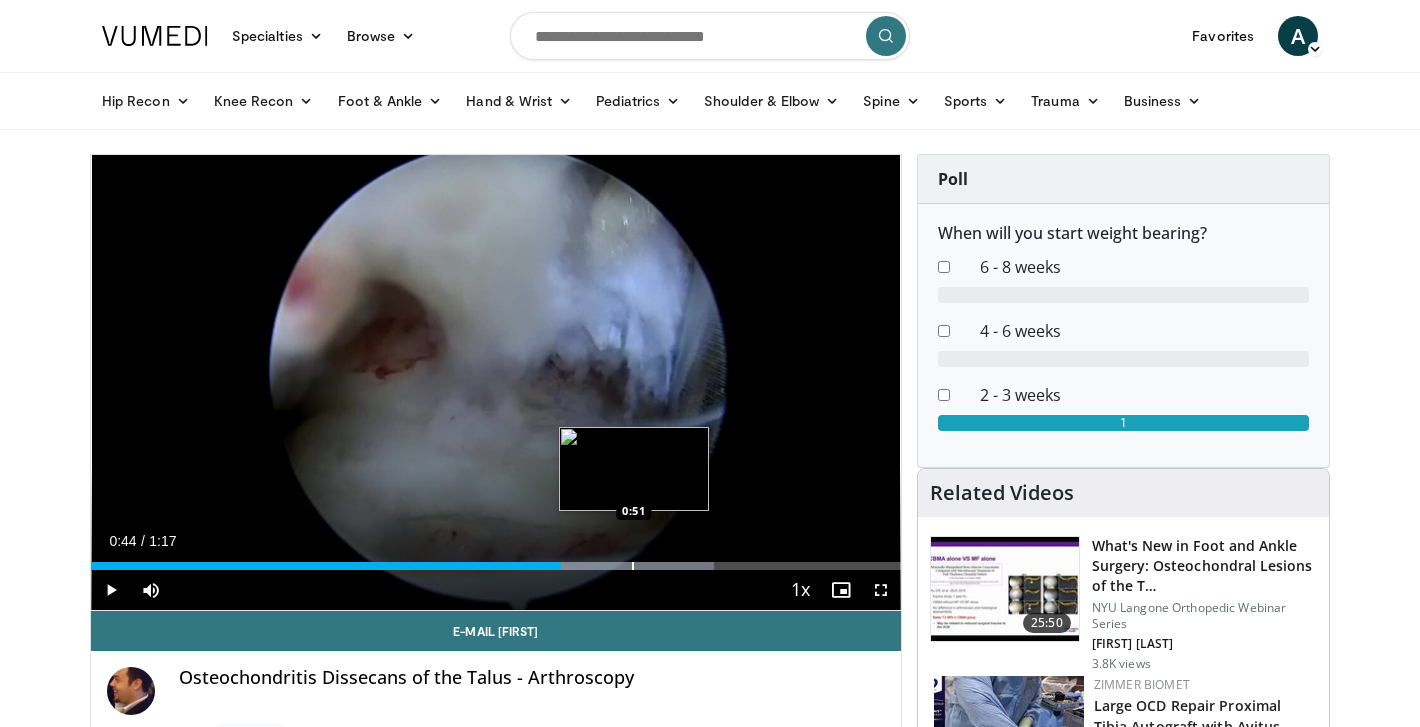 click at bounding box center [633, 566] 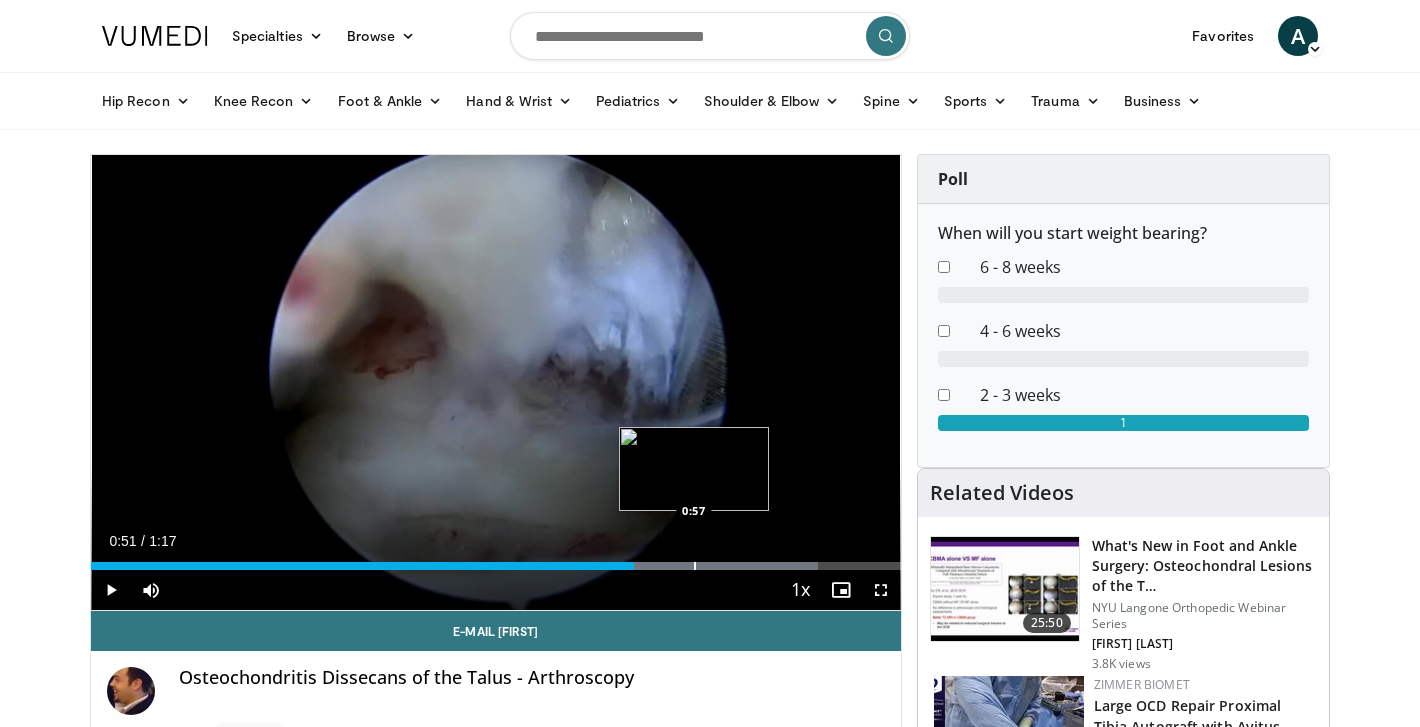 click at bounding box center [695, 566] 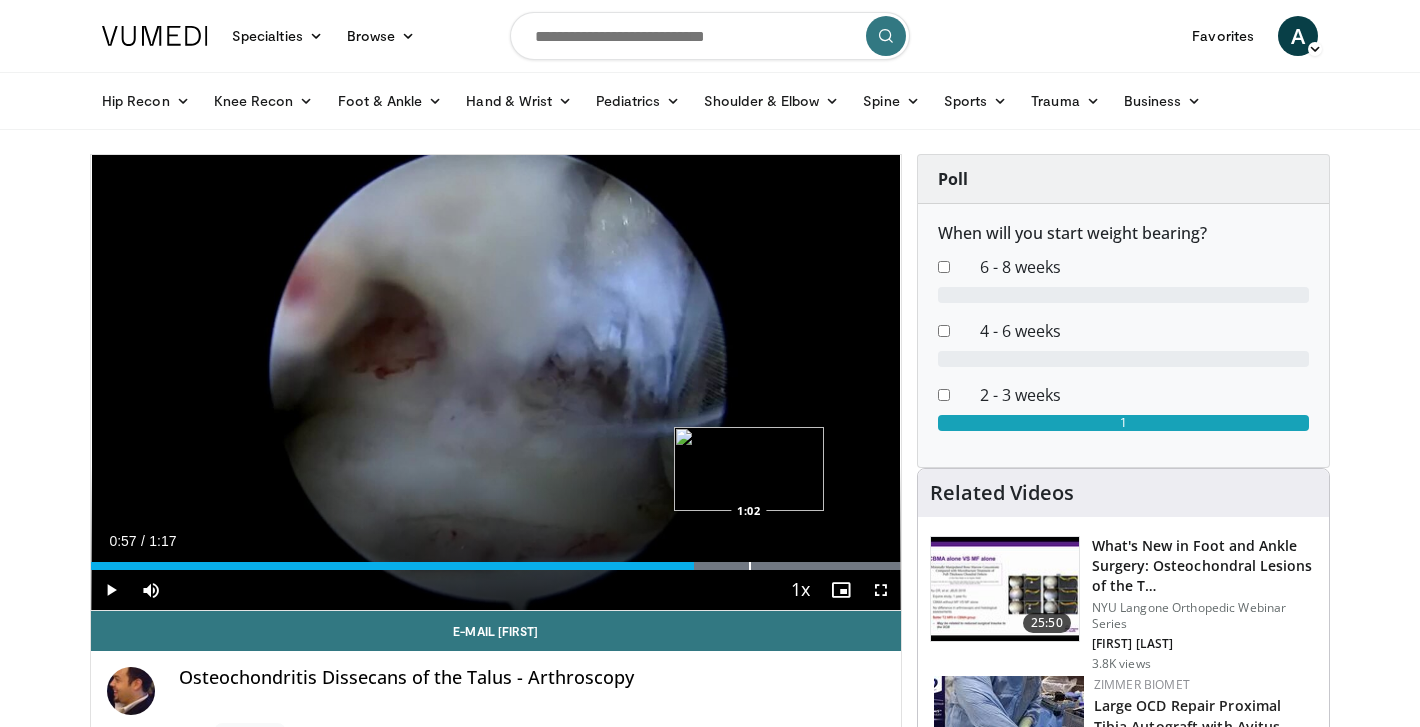 click at bounding box center [750, 566] 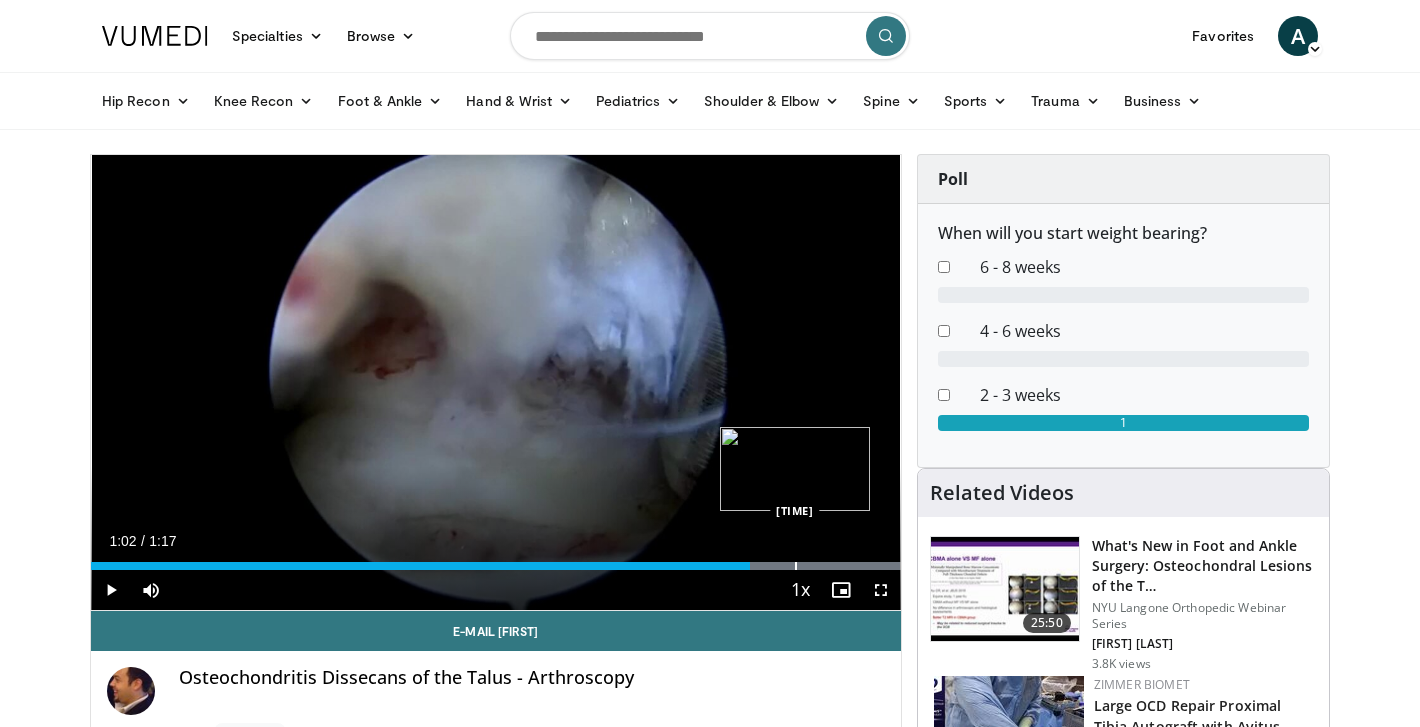 click at bounding box center (796, 566) 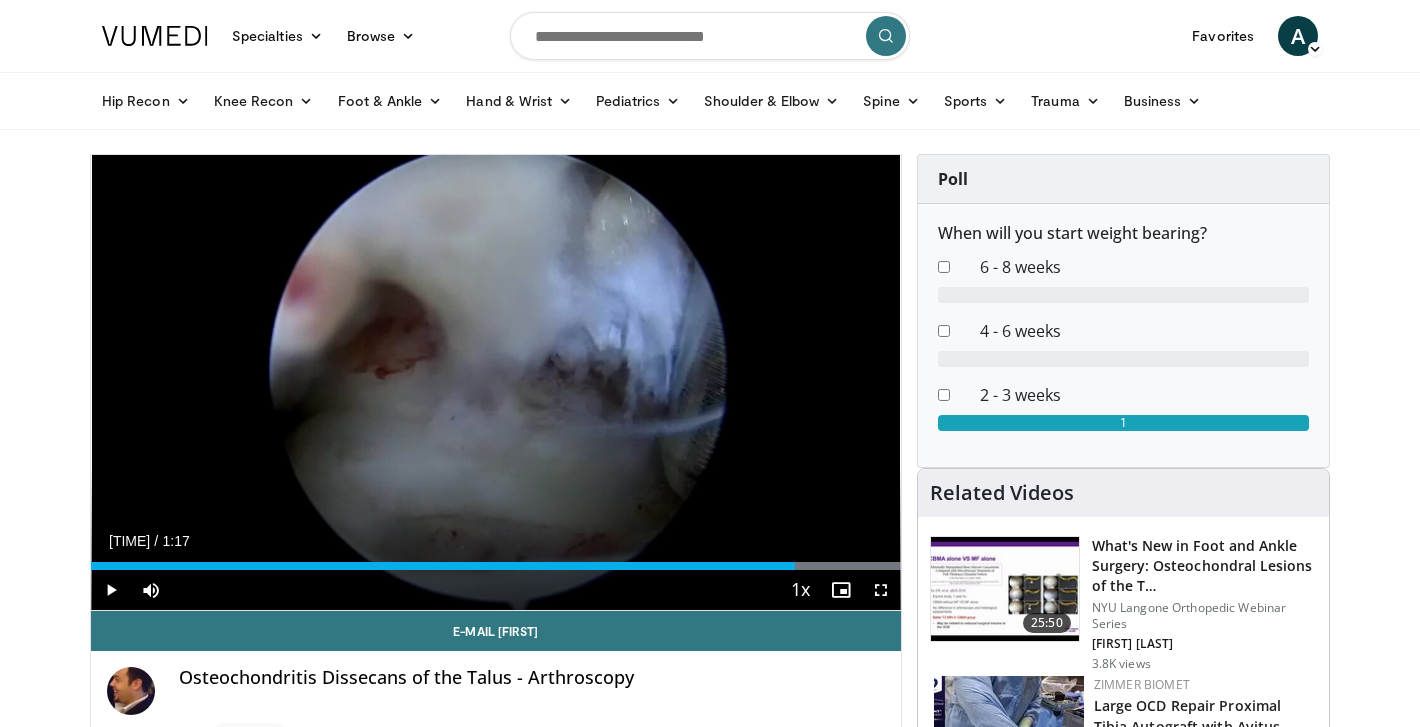 scroll, scrollTop: 0, scrollLeft: 0, axis: both 